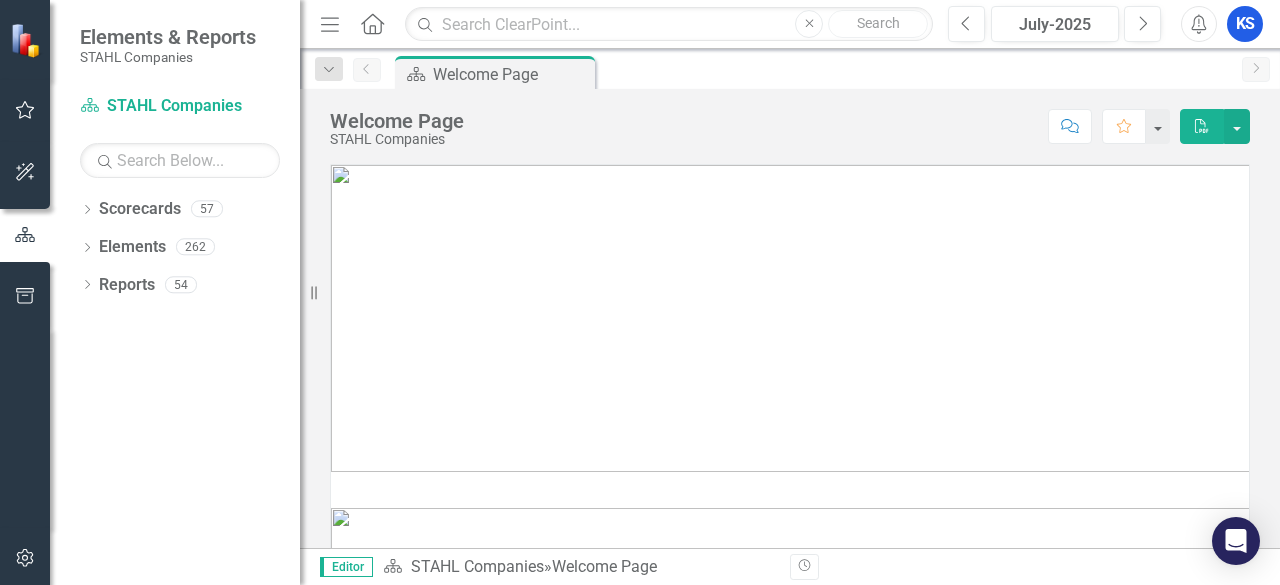 scroll, scrollTop: 0, scrollLeft: 0, axis: both 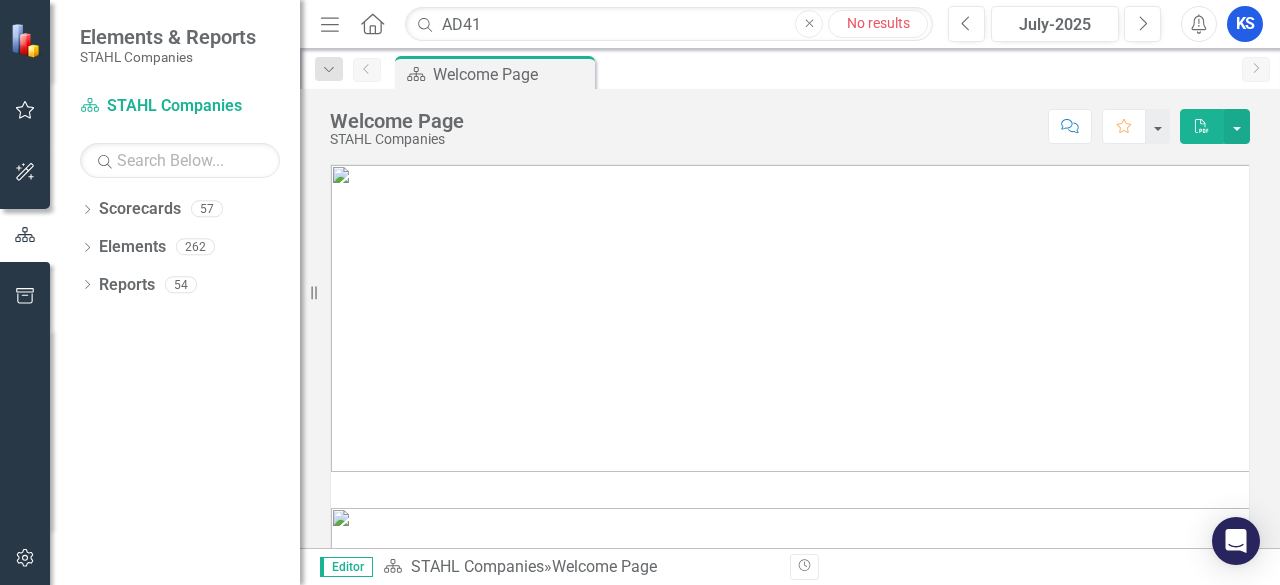 type on "AD41" 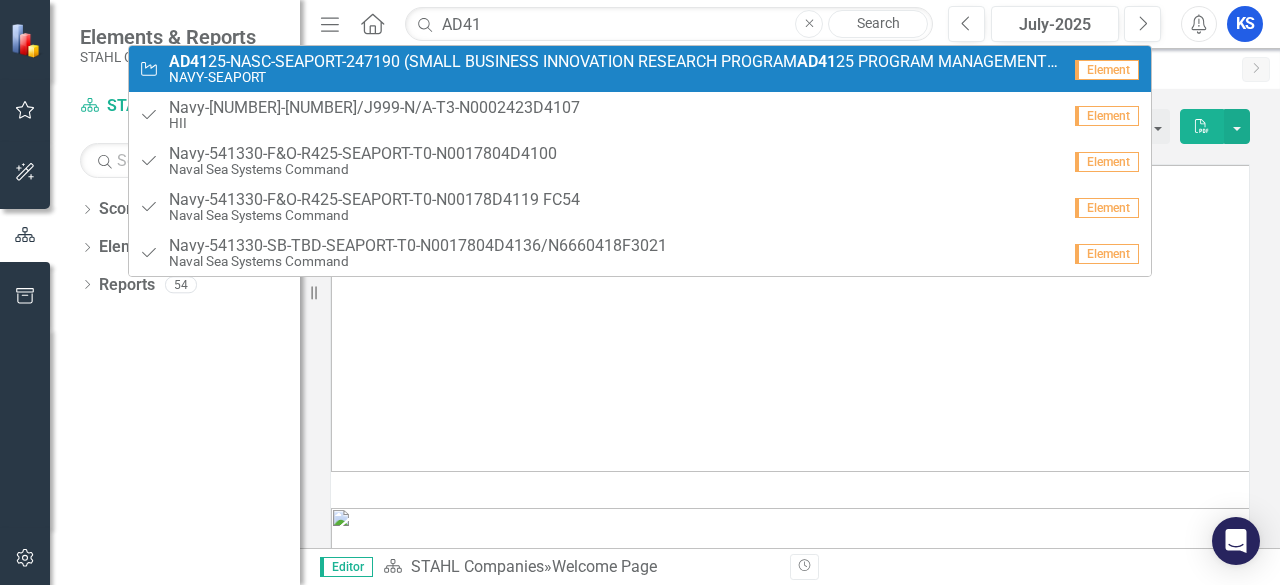 click on "NAVY-SEAPORT" at bounding box center [614, 77] 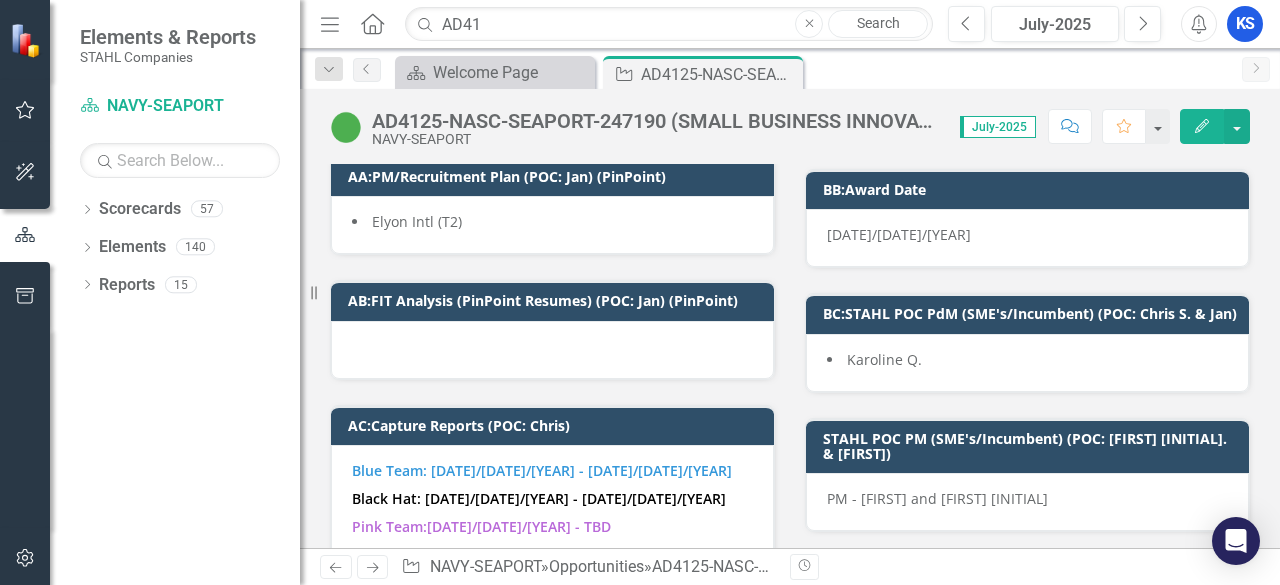 scroll, scrollTop: 11800, scrollLeft: 0, axis: vertical 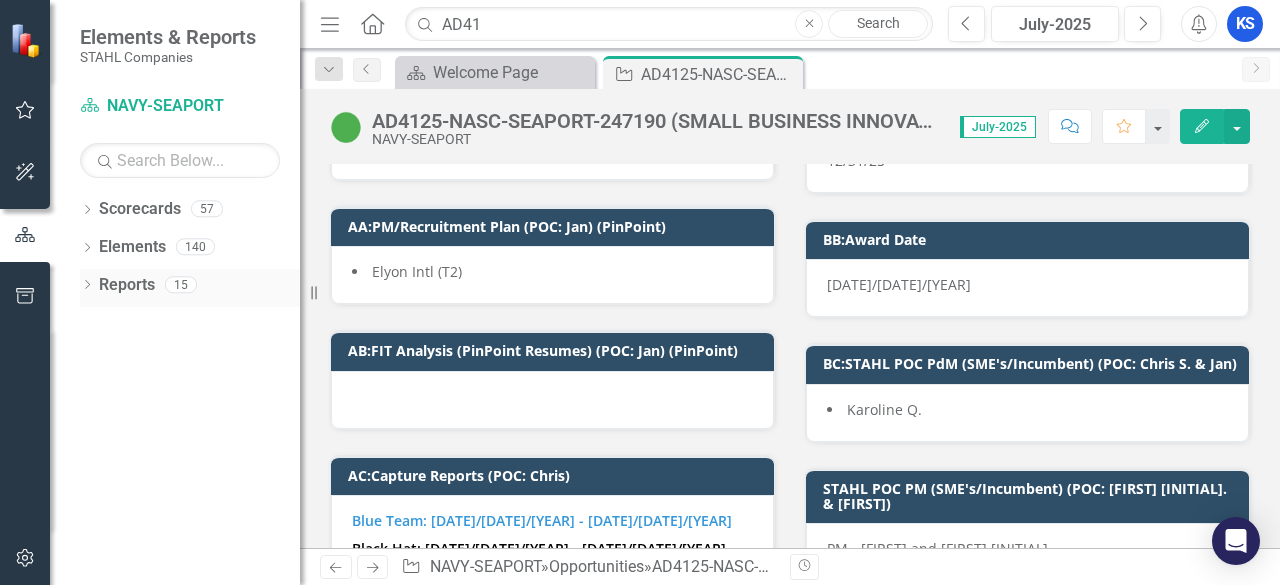 click on "Reports" at bounding box center [127, 285] 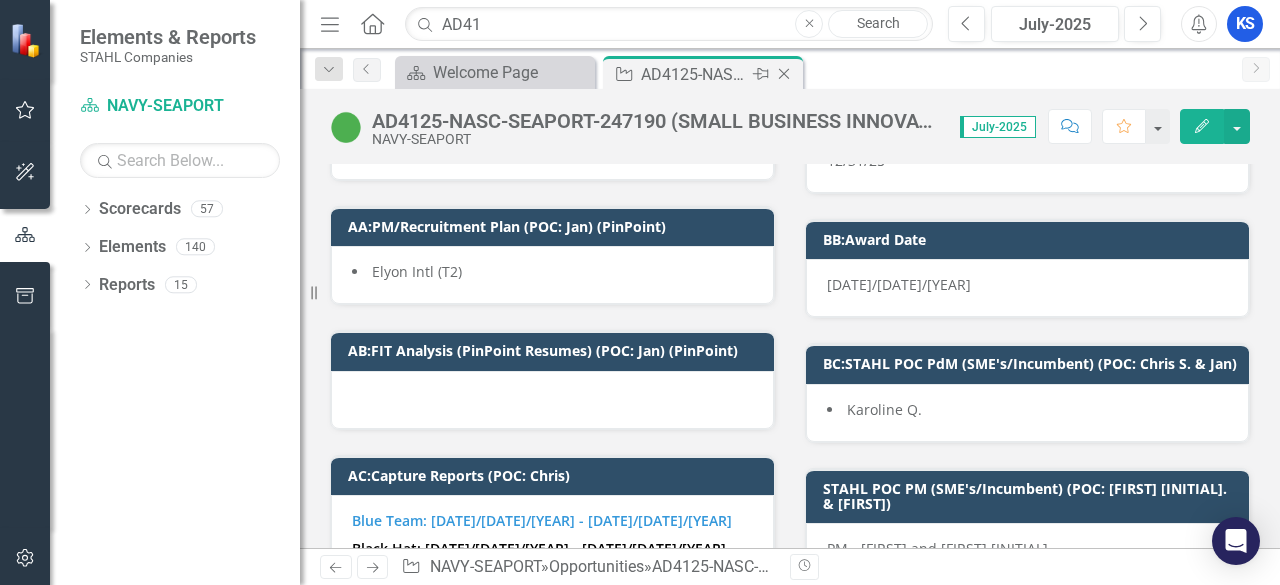 click 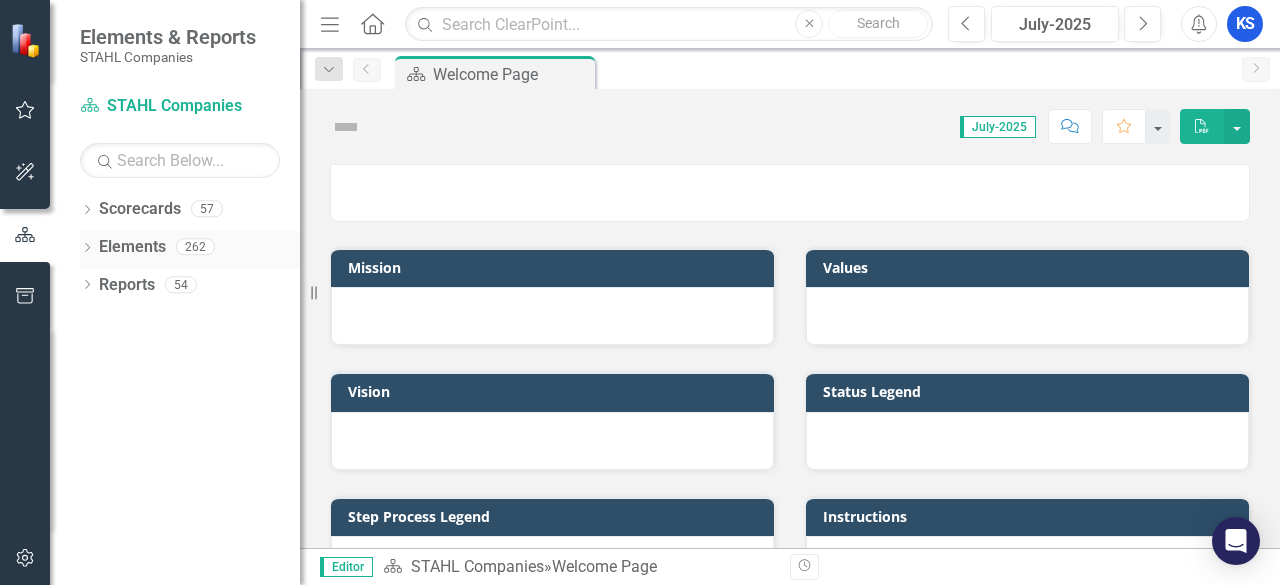 scroll, scrollTop: 0, scrollLeft: 0, axis: both 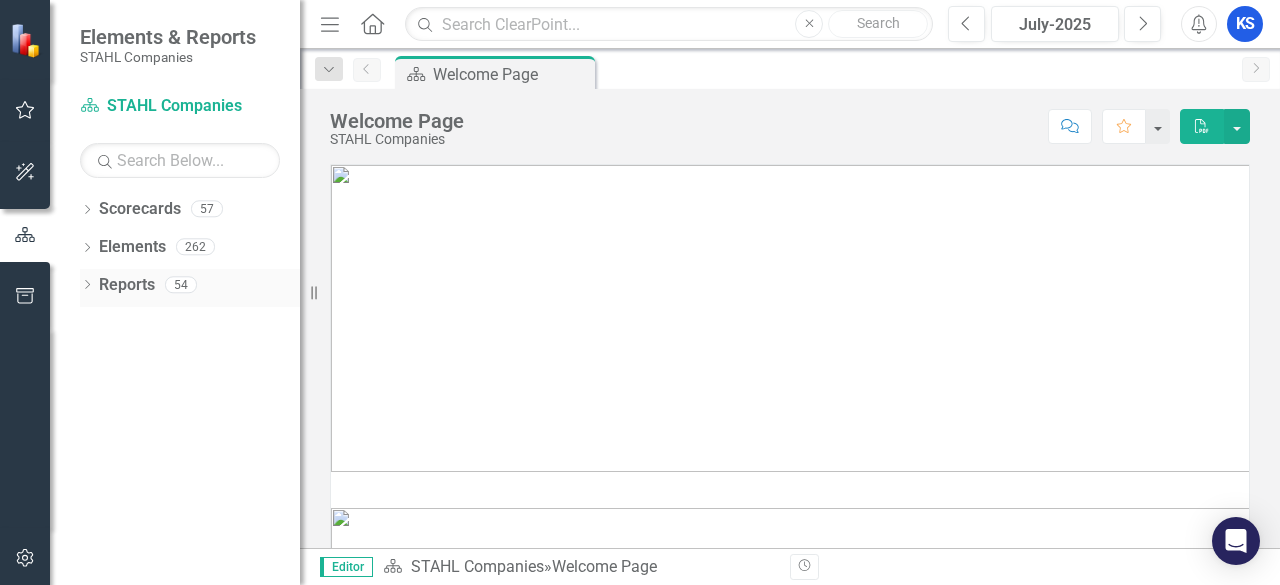 click on "Dropdown Reports 54" at bounding box center (190, 288) 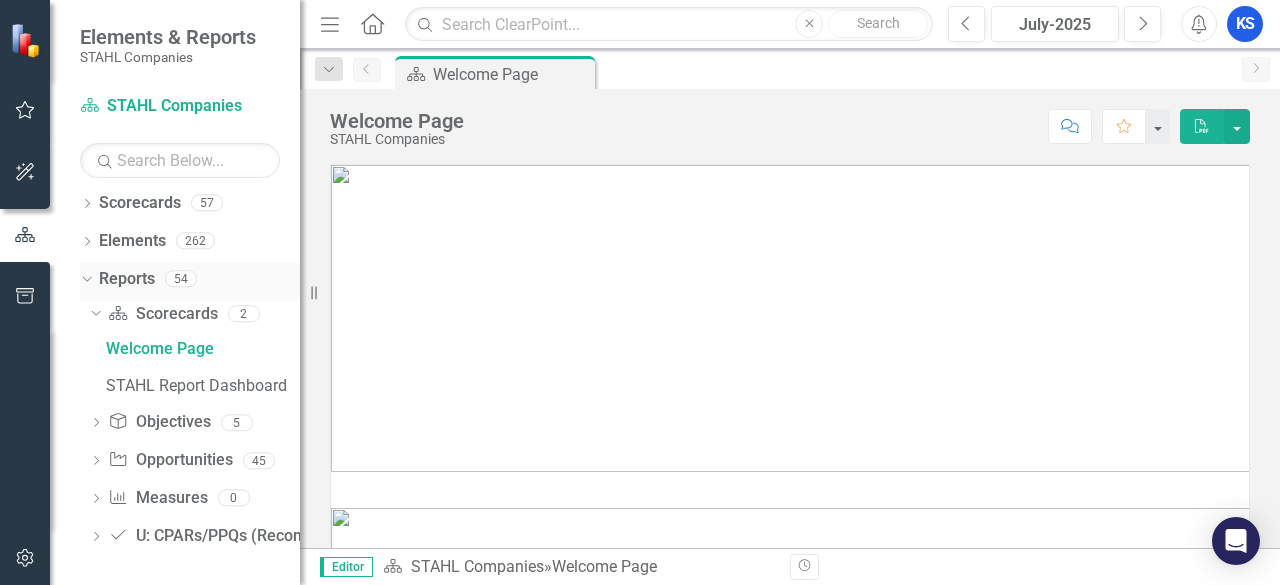 scroll, scrollTop: 8, scrollLeft: 0, axis: vertical 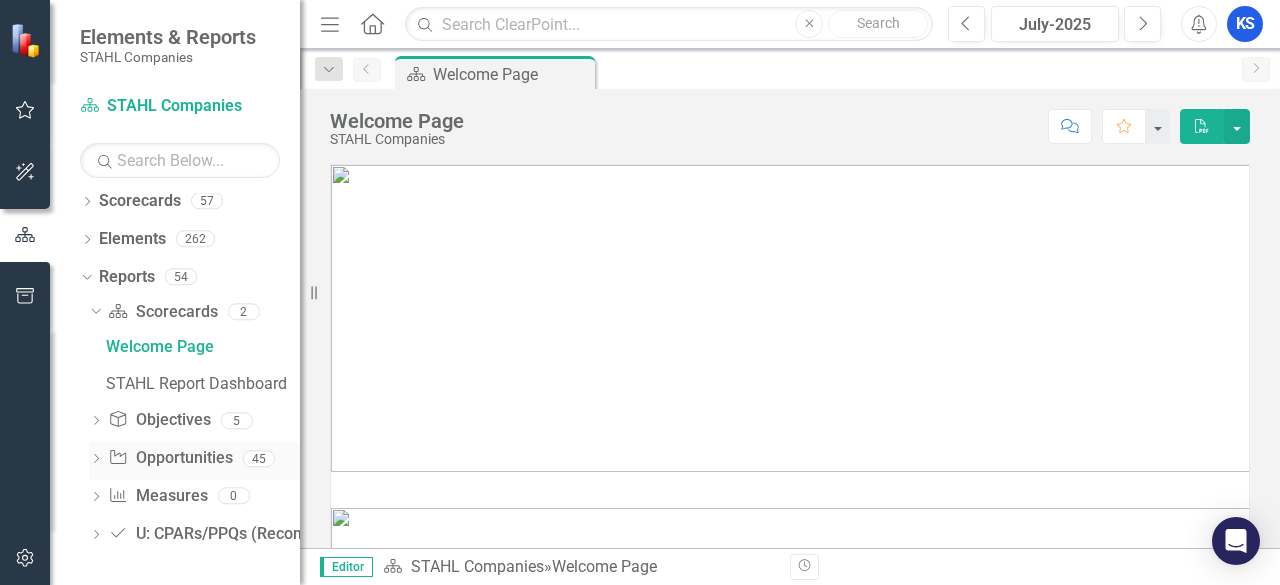 click on "Dropdown" 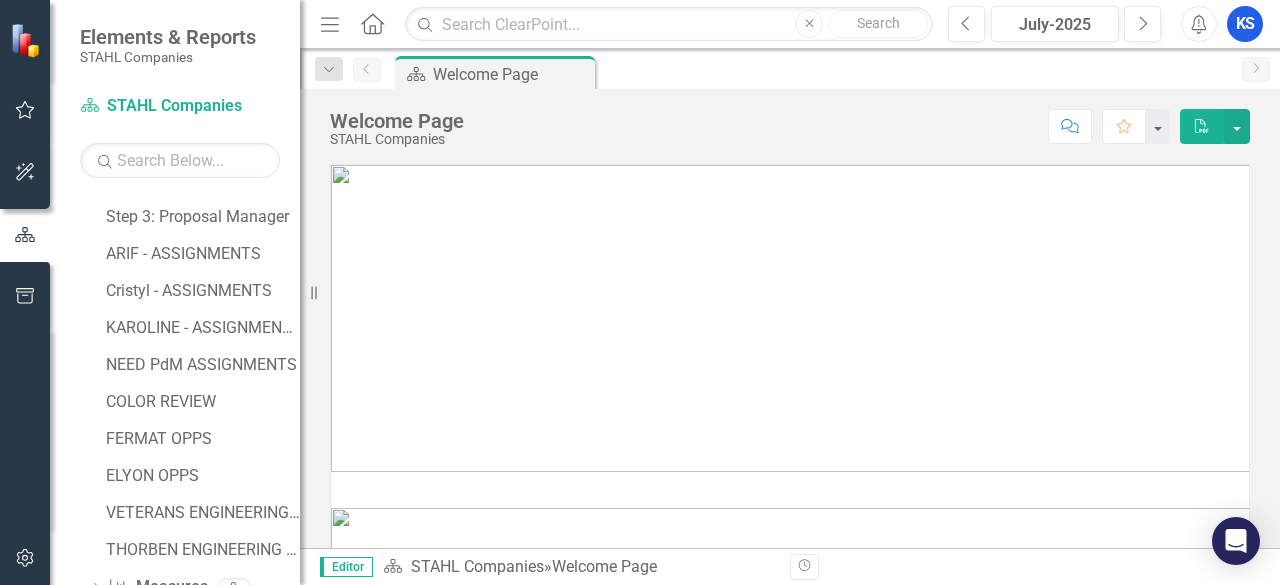 scroll, scrollTop: 1408, scrollLeft: 0, axis: vertical 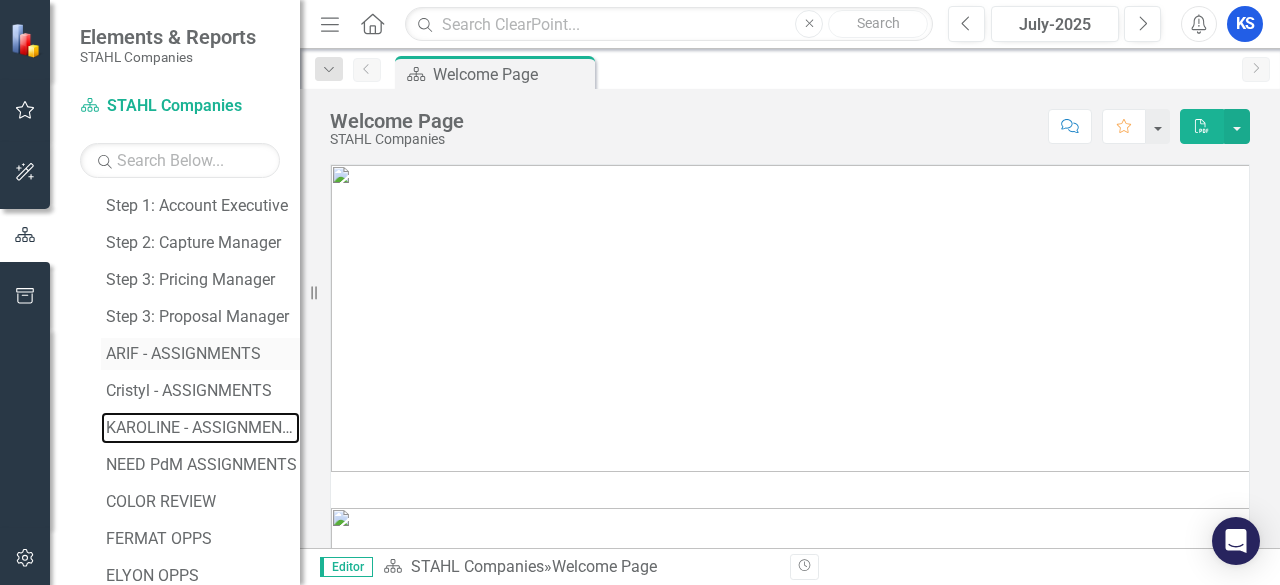 drag, startPoint x: 180, startPoint y: 421, endPoint x: 178, endPoint y: 411, distance: 10.198039 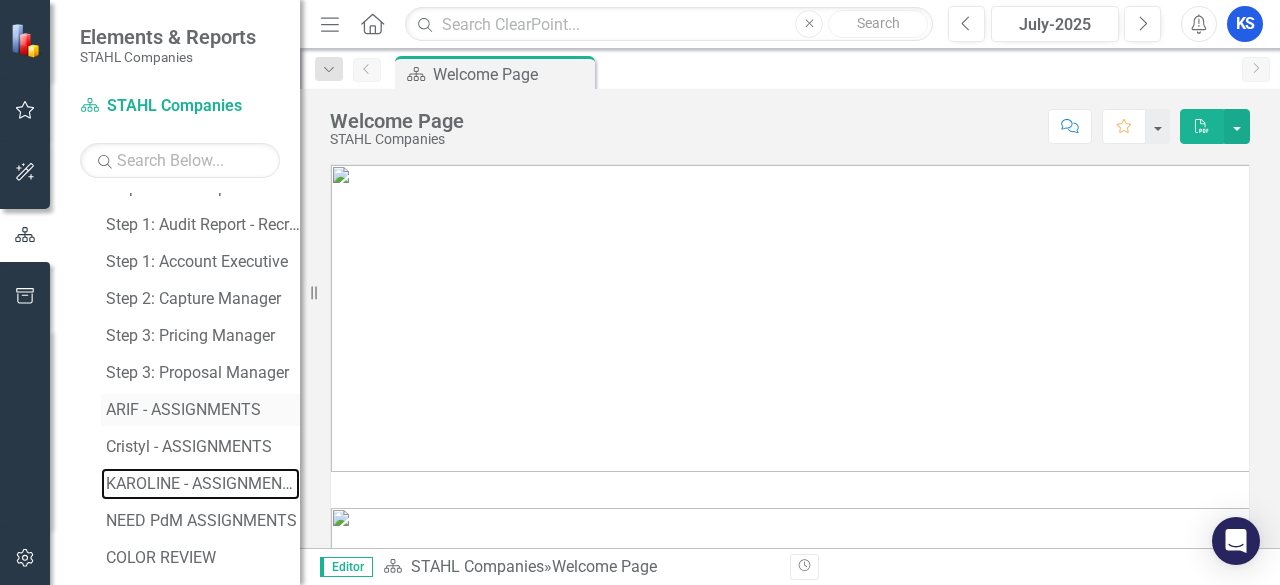 scroll, scrollTop: 1308, scrollLeft: 0, axis: vertical 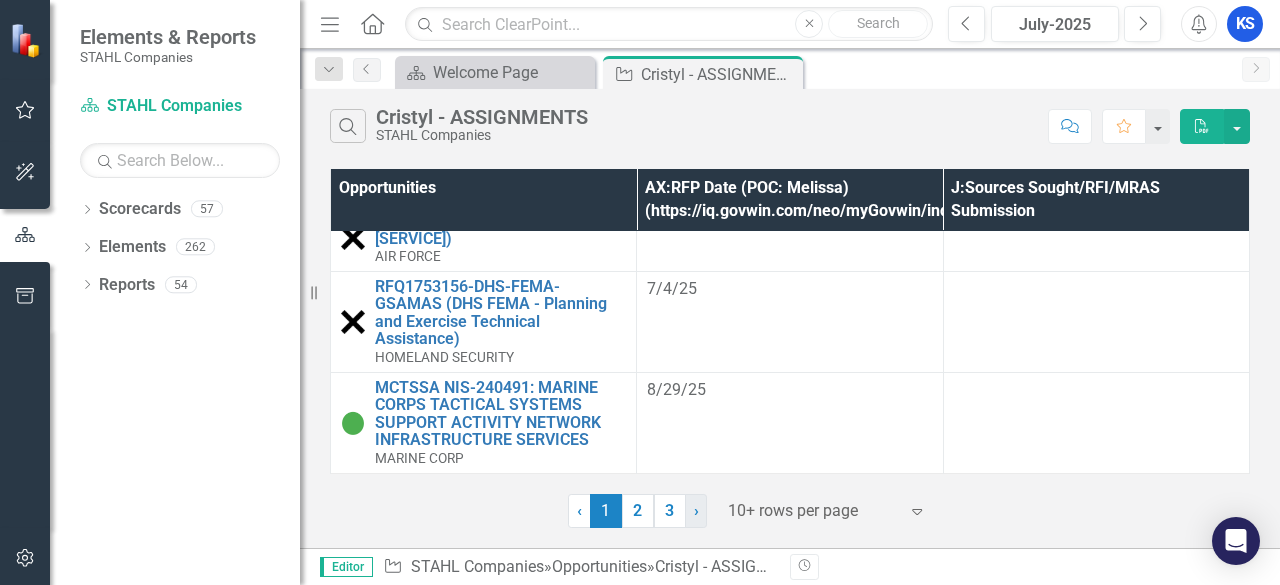 click on "›" at bounding box center (696, 510) 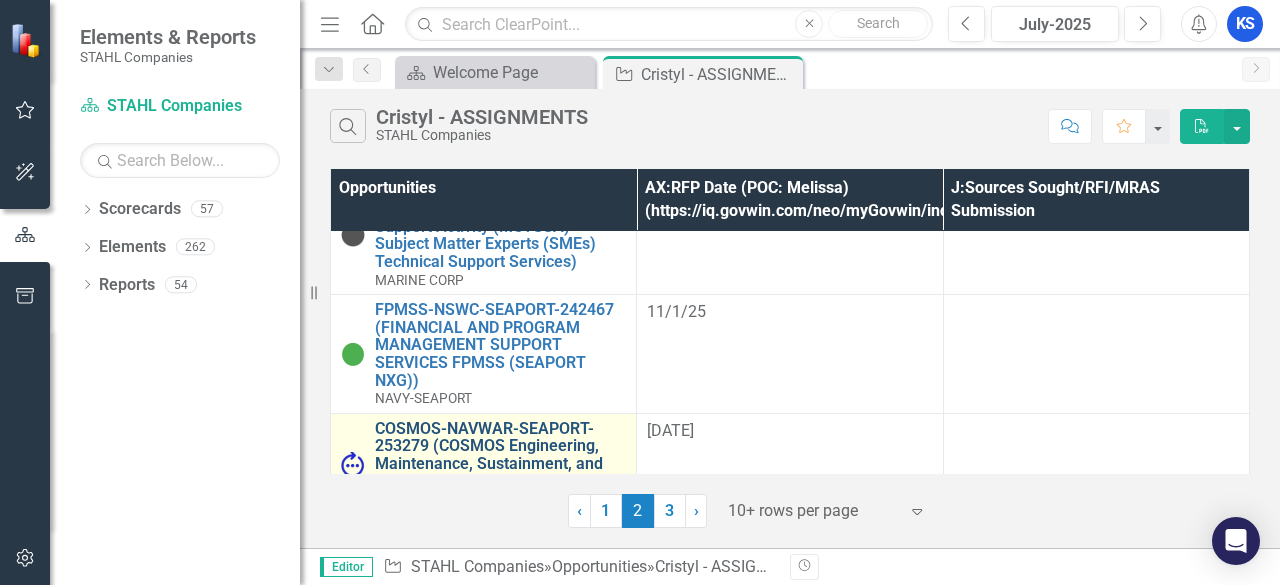 scroll, scrollTop: 100, scrollLeft: 0, axis: vertical 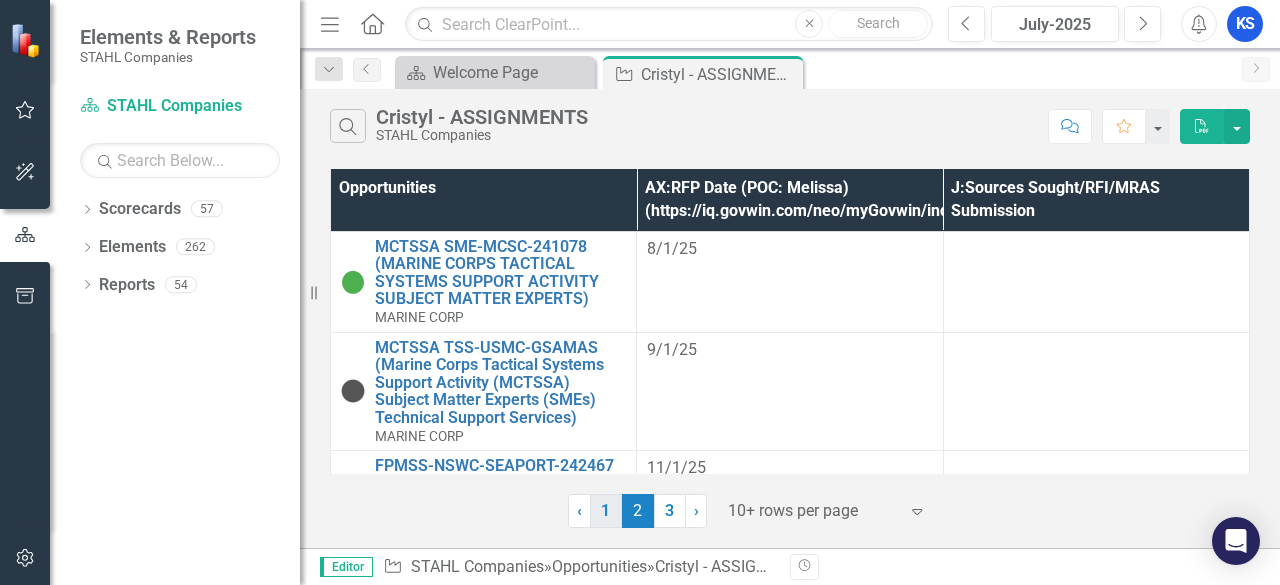 click on "1" at bounding box center [606, 511] 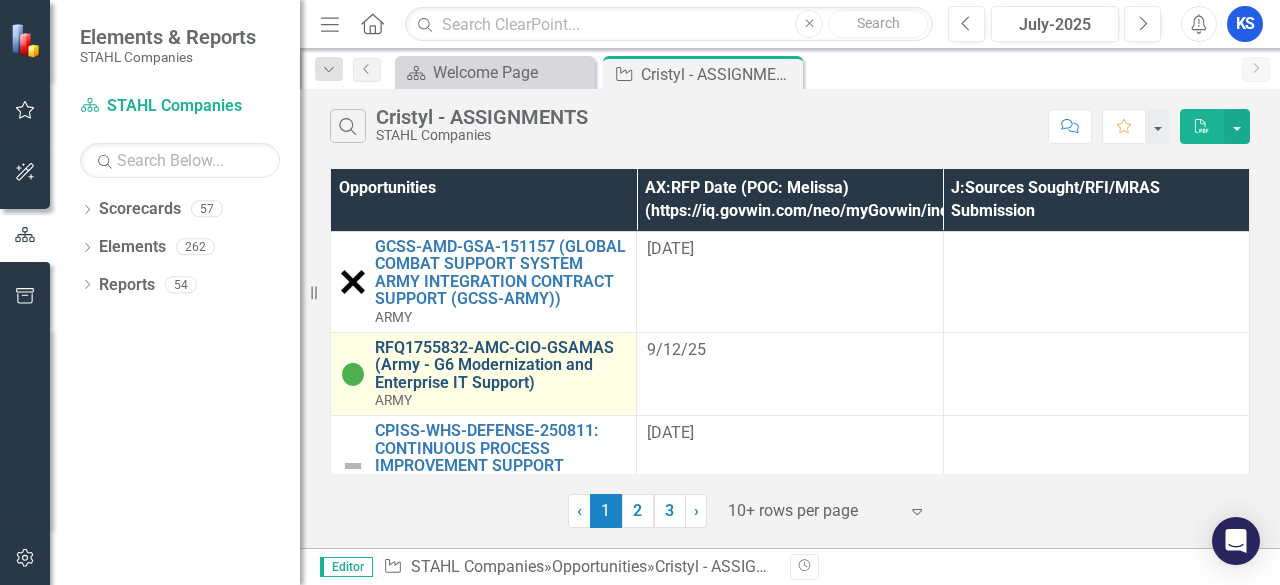 click on "RFQ1755832-AMC-CIO-GSAMAS (Army - G6 Modernization and Enterprise IT Support)" at bounding box center [500, 365] 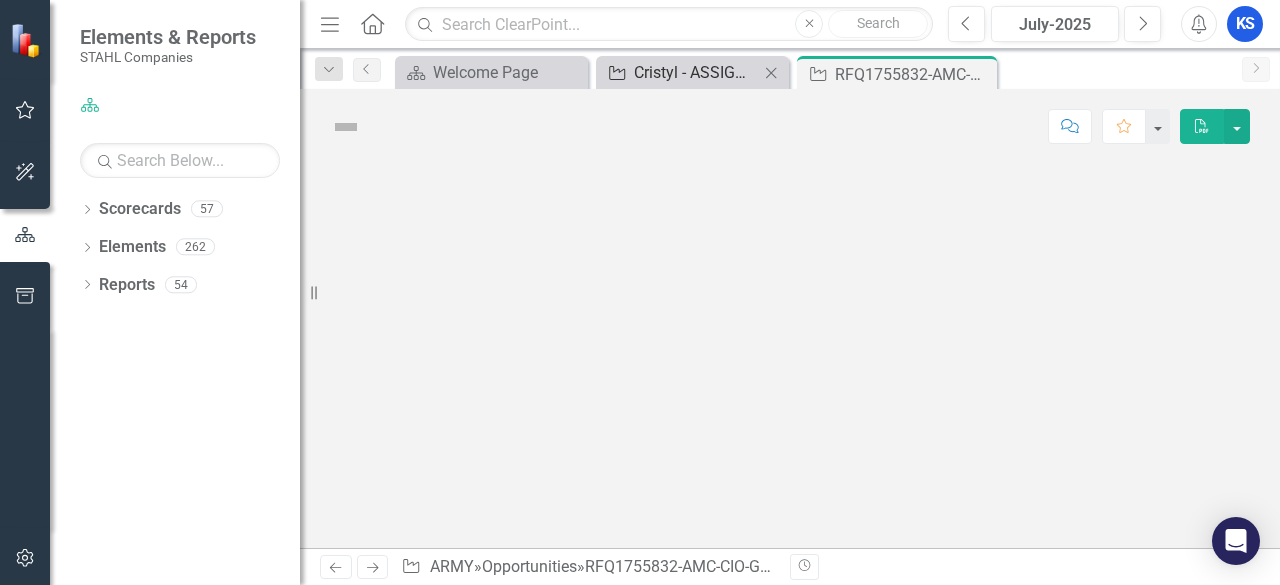 click on "Cristyl - ASSIGNMENTS" at bounding box center (696, 72) 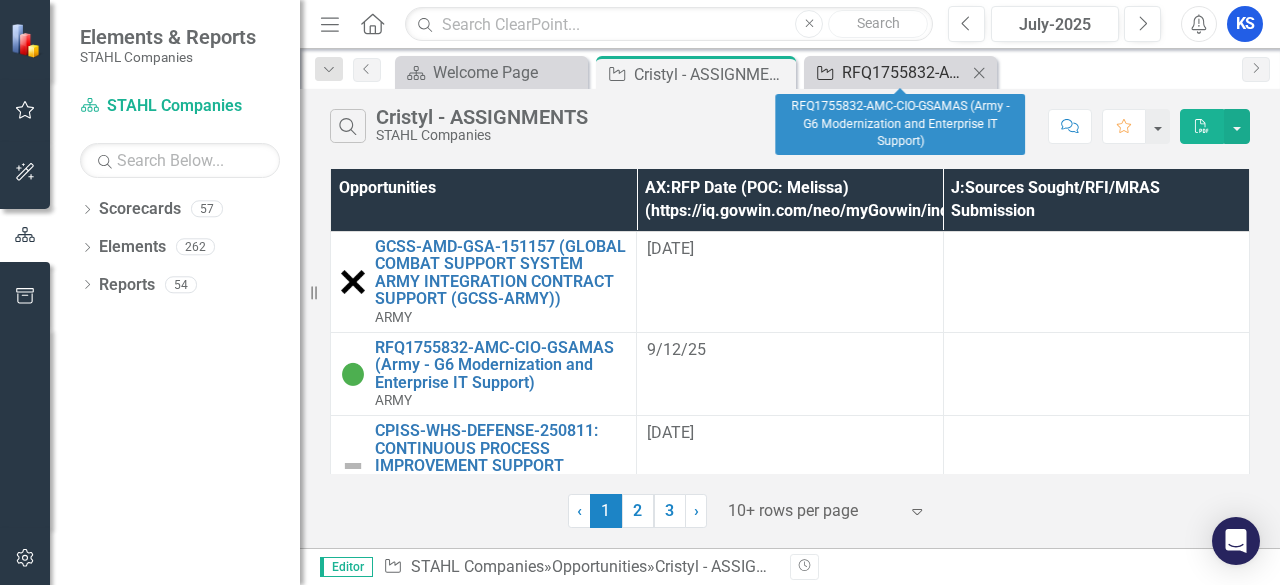 click on "RFQ1755832-AMC-CIO-GSAMAS (Army - G6 Modernization and Enterprise IT Support)" at bounding box center [904, 72] 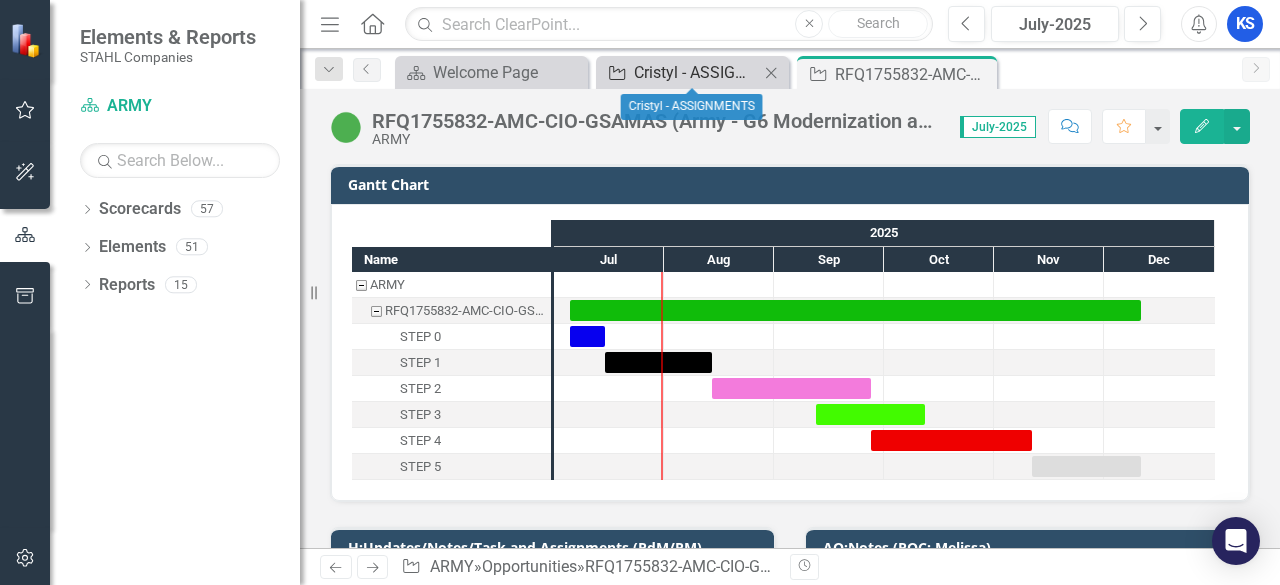 click on "Cristyl - ASSIGNMENTS" at bounding box center (696, 72) 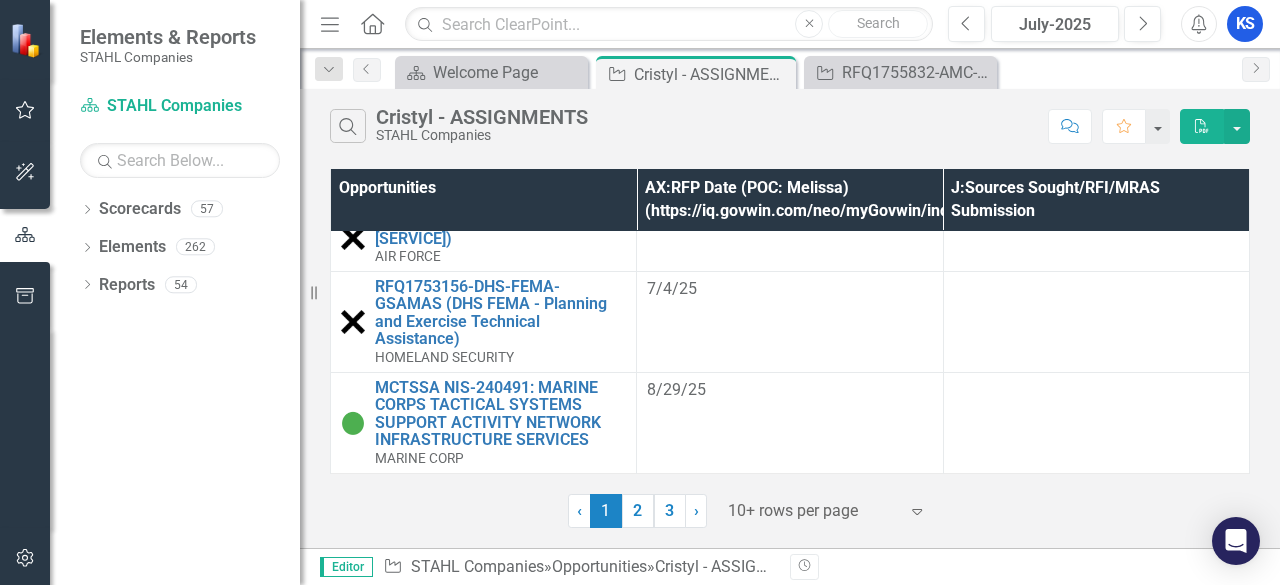 scroll, scrollTop: 693, scrollLeft: 0, axis: vertical 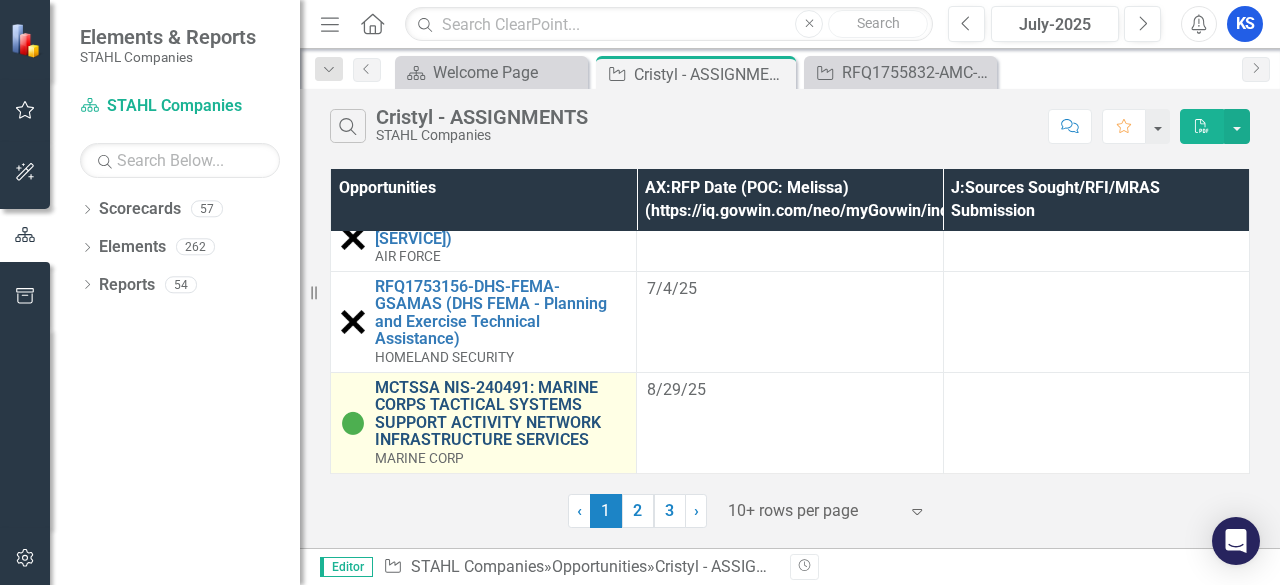 click on "MCTSSA NIS-240491: MARINE CORPS TACTICAL SYSTEMS SUPPORT ACTIVITY NETWORK INFRASTRUCTURE SERVICES" at bounding box center (500, 414) 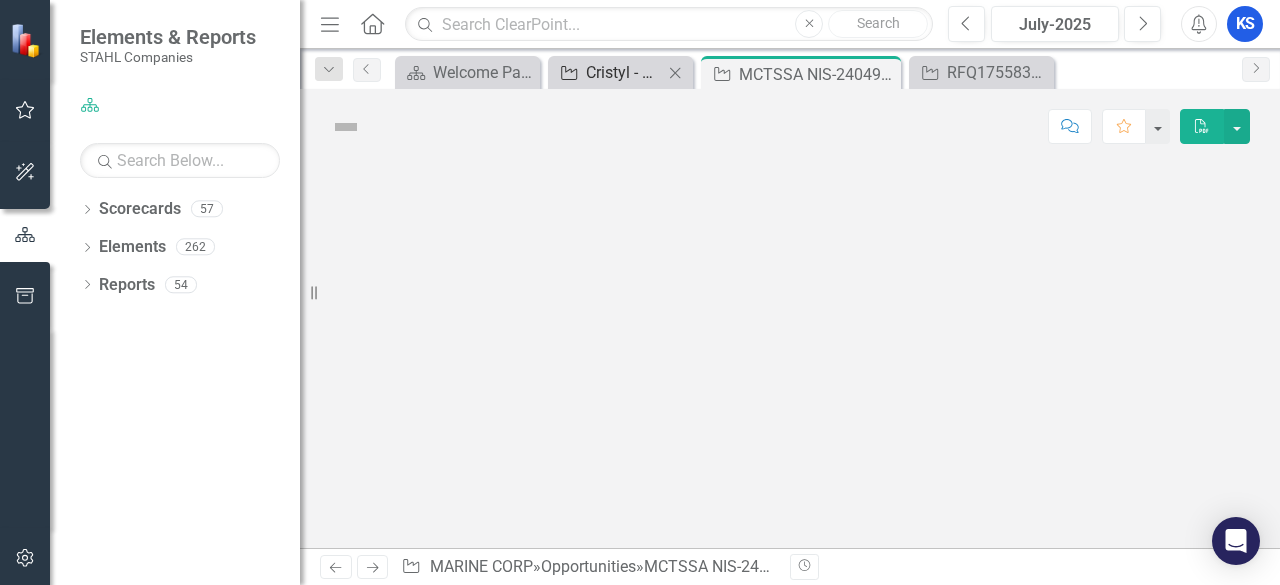 click on "Cristyl - ASSIGNMENTS" at bounding box center (624, 72) 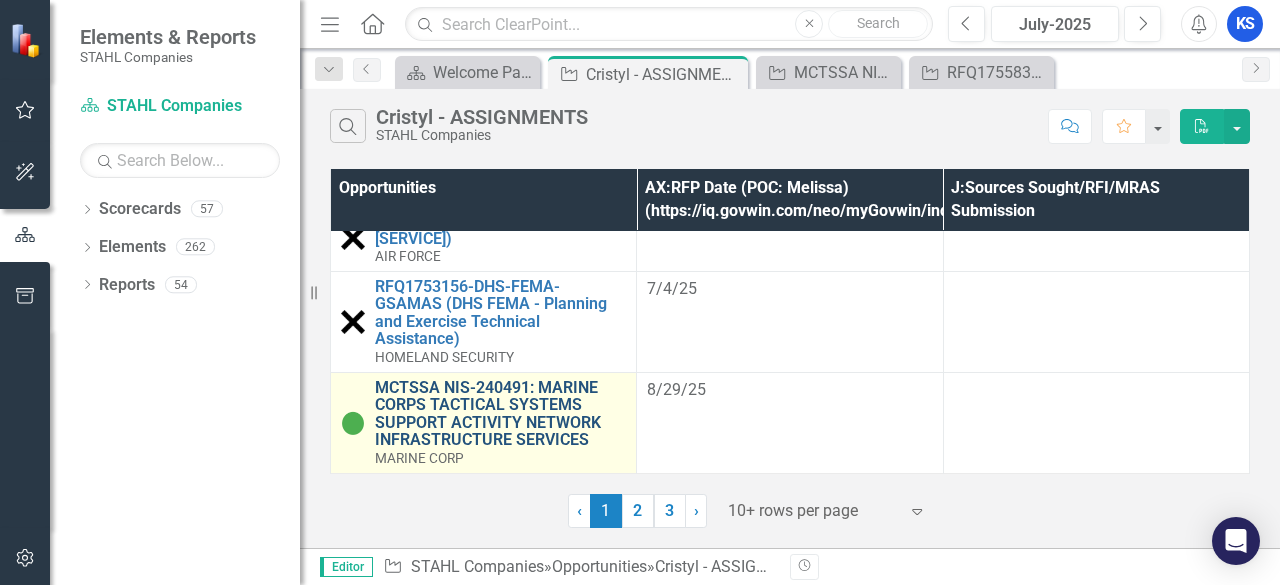 scroll, scrollTop: 693, scrollLeft: 0, axis: vertical 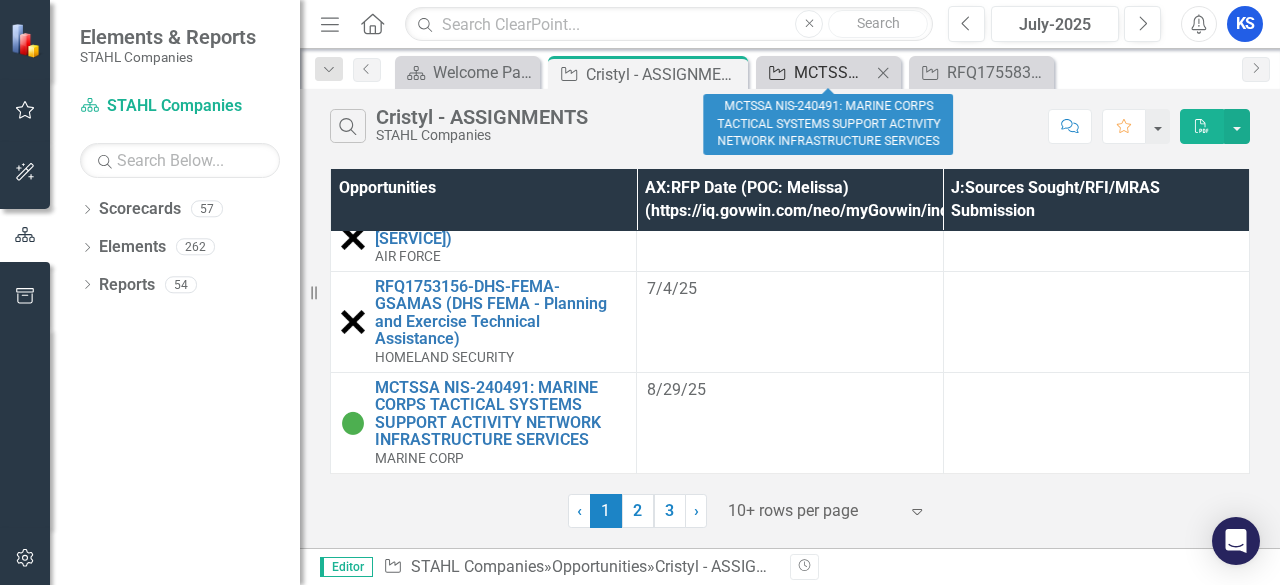 click on "MCTSSA NIS-240491: MARINE CORPS TACTICAL SYSTEMS SUPPORT ACTIVITY NETWORK INFRASTRUCTURE SERVICES" at bounding box center [832, 72] 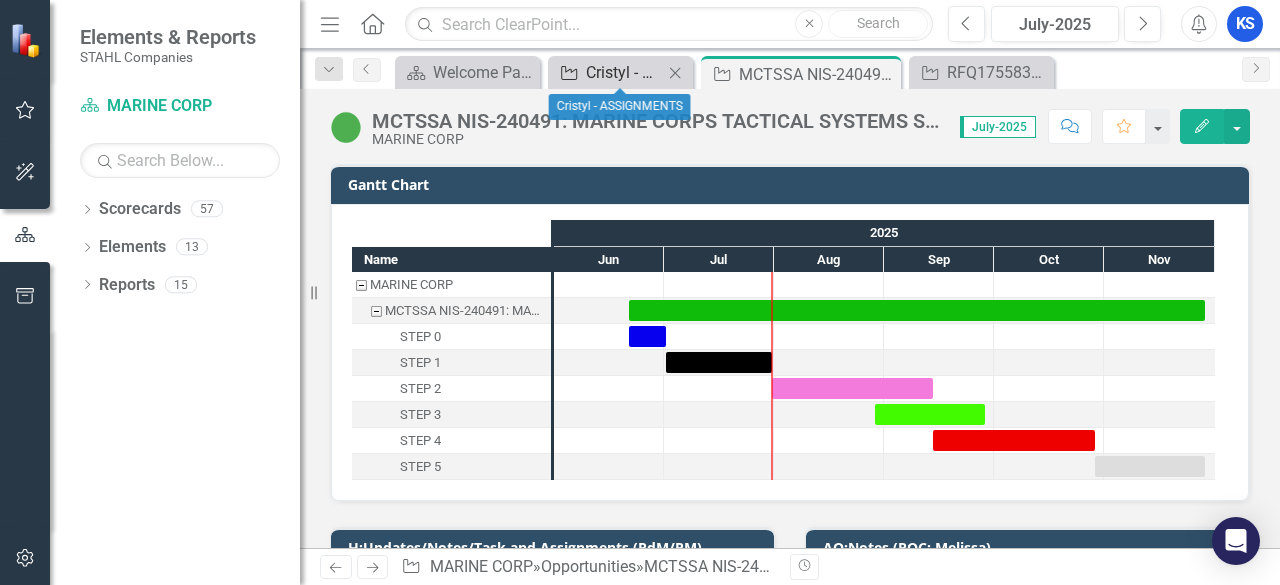 click on "Cristyl - ASSIGNMENTS" at bounding box center [624, 72] 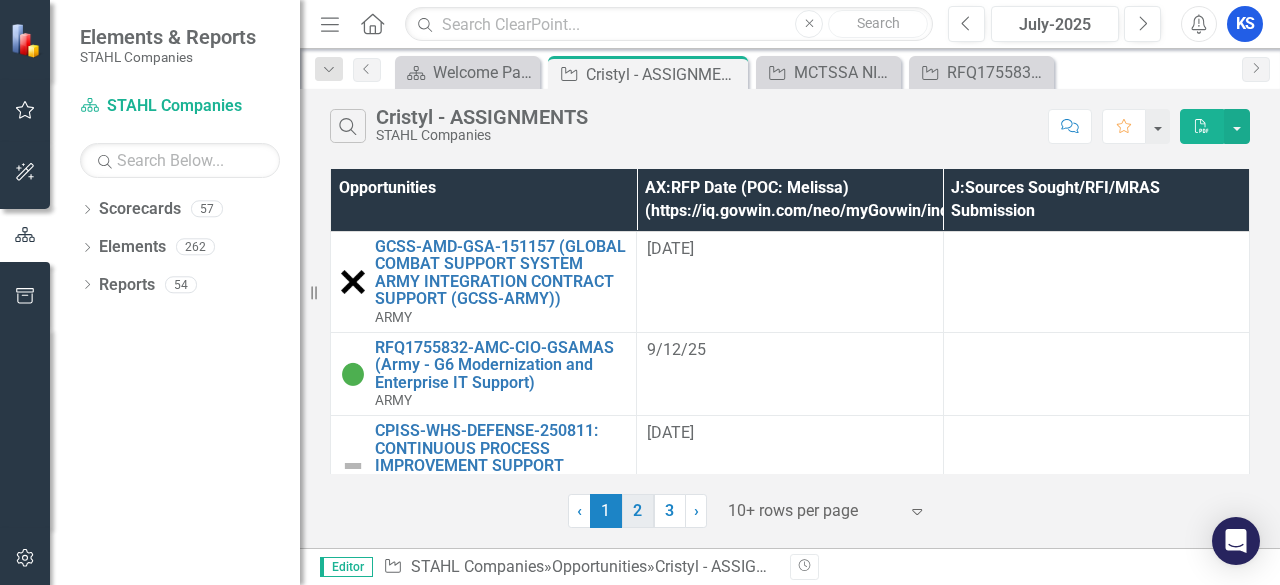 click on "2" at bounding box center (638, 511) 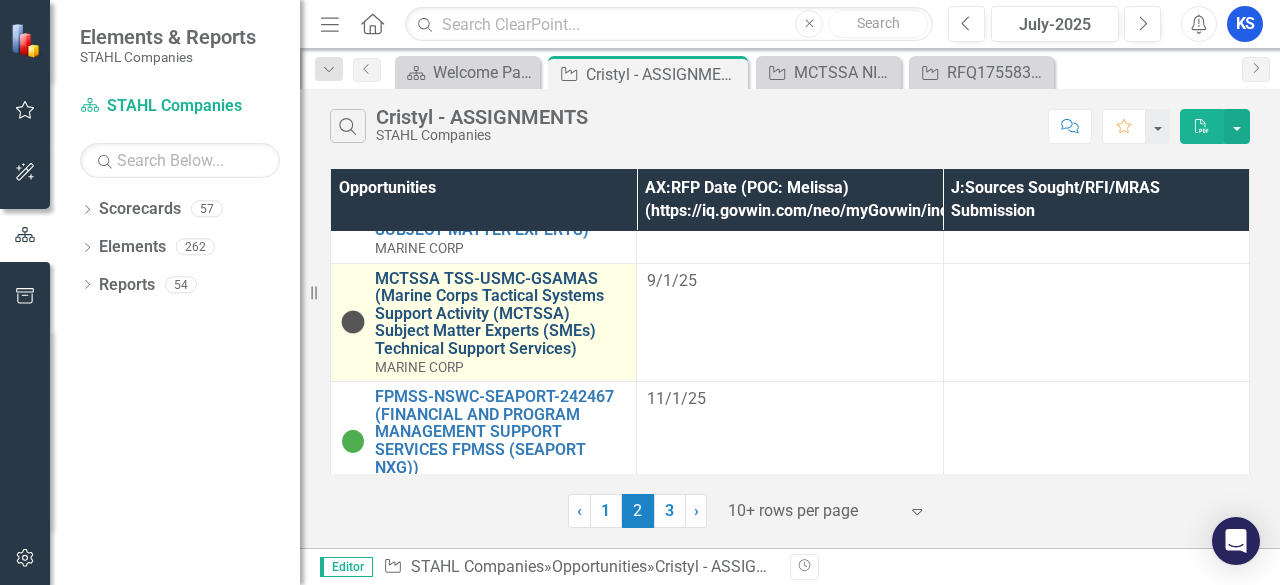 scroll, scrollTop: 100, scrollLeft: 0, axis: vertical 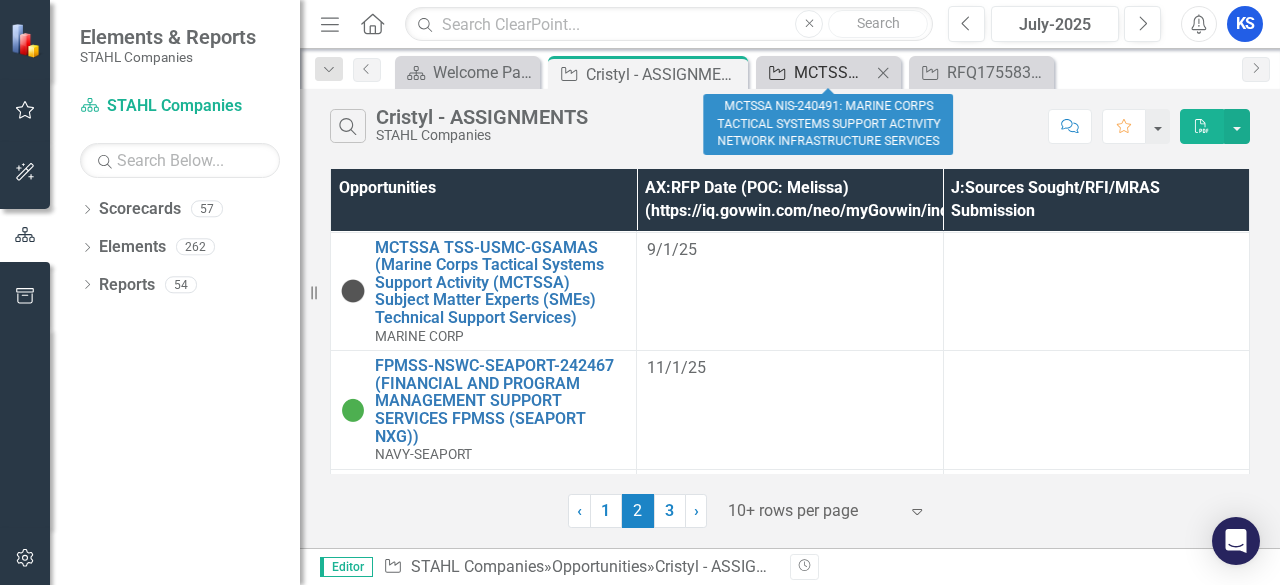 click on "MCTSSA NIS-240491: MARINE CORPS TACTICAL SYSTEMS SUPPORT ACTIVITY NETWORK INFRASTRUCTURE SERVICES" at bounding box center (832, 72) 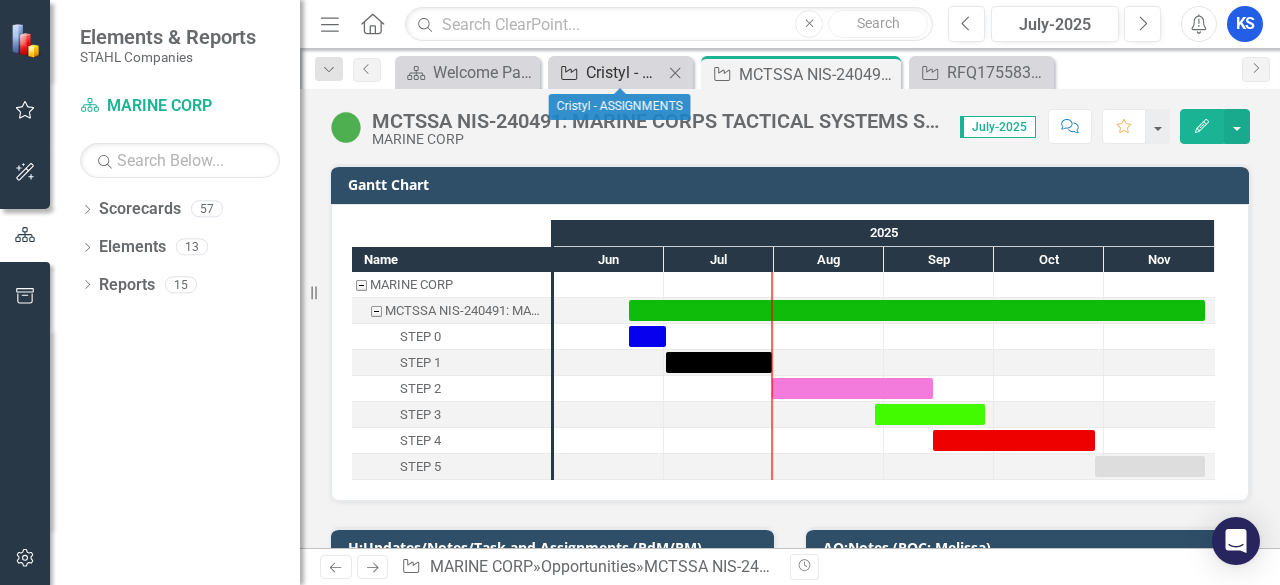 click on "Cristyl - ASSIGNMENTS" at bounding box center (624, 72) 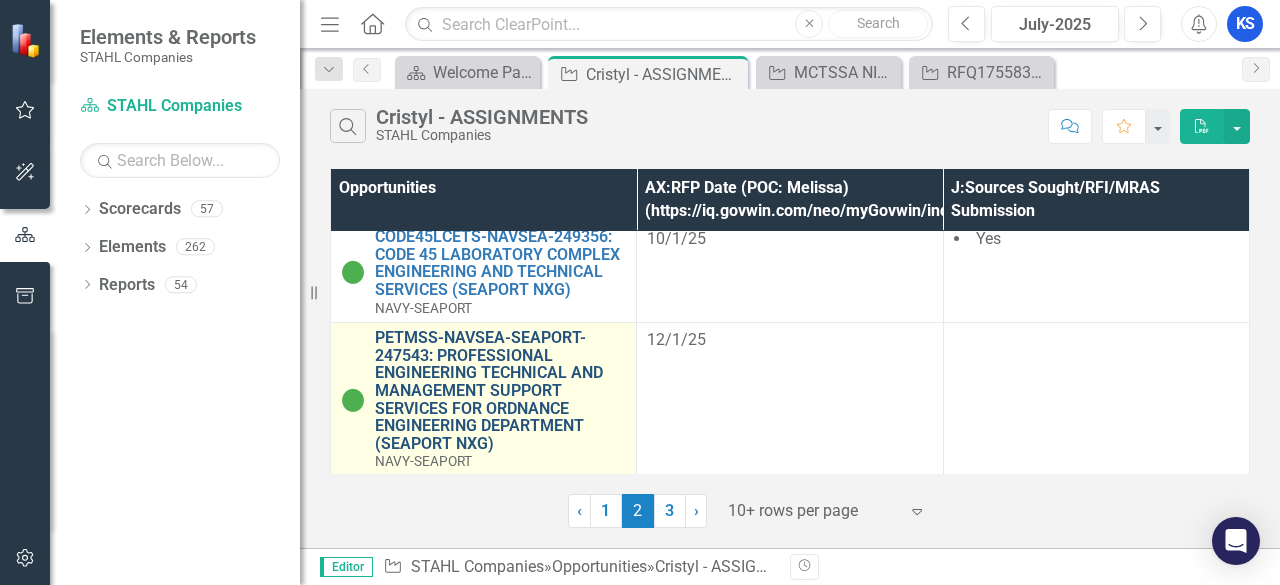 scroll, scrollTop: 904, scrollLeft: 0, axis: vertical 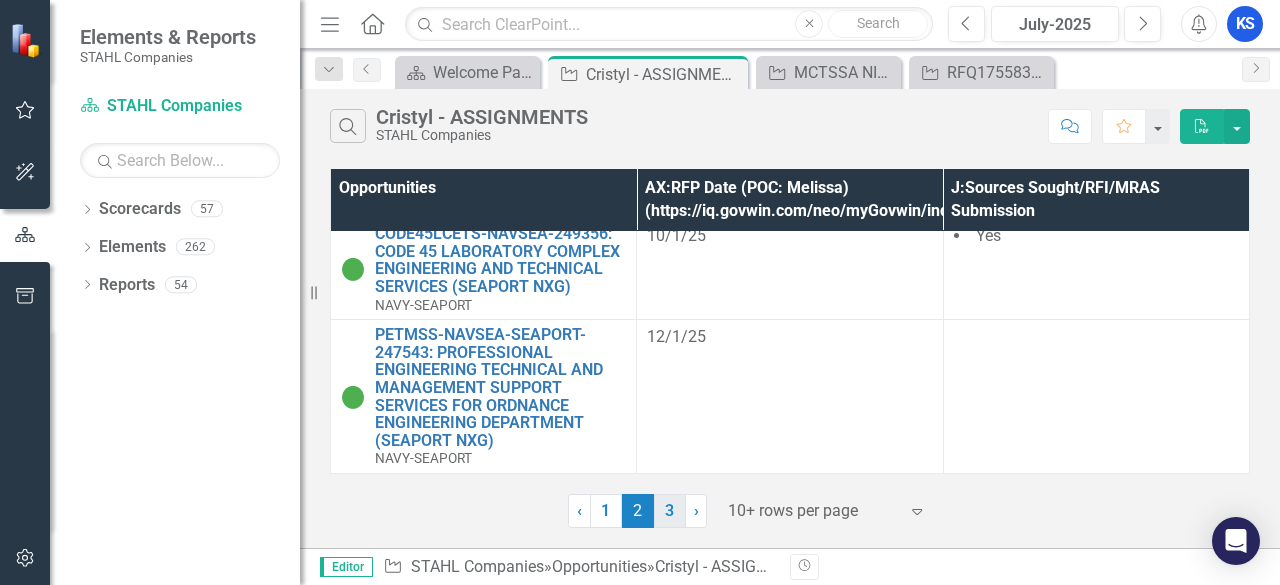 click on "3" at bounding box center [670, 511] 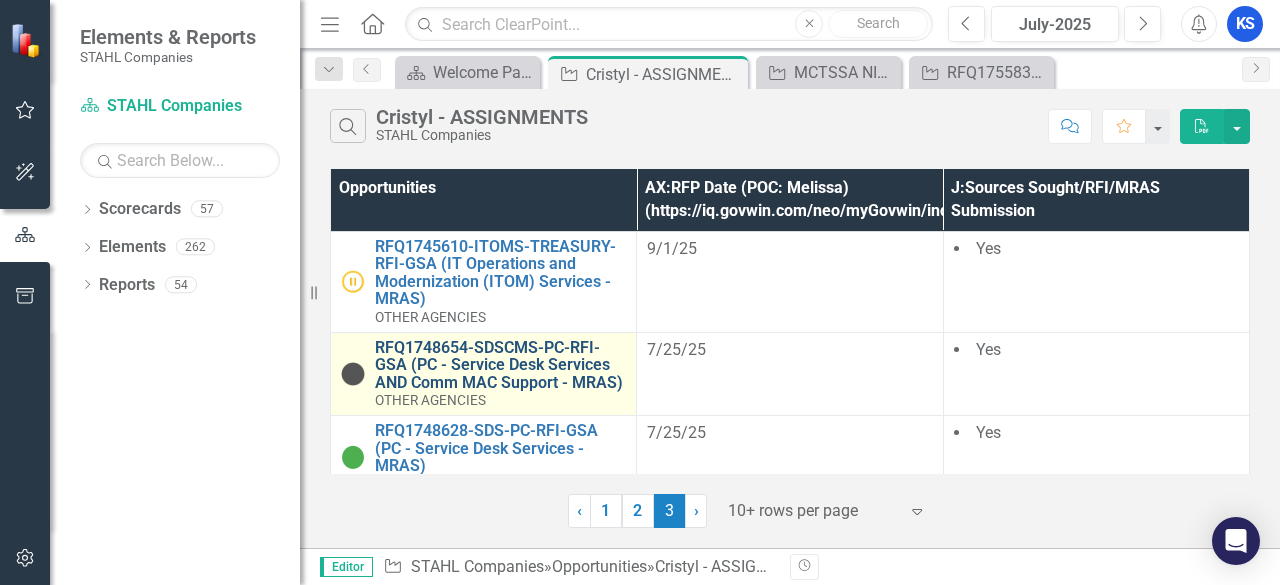 scroll, scrollTop: 100, scrollLeft: 0, axis: vertical 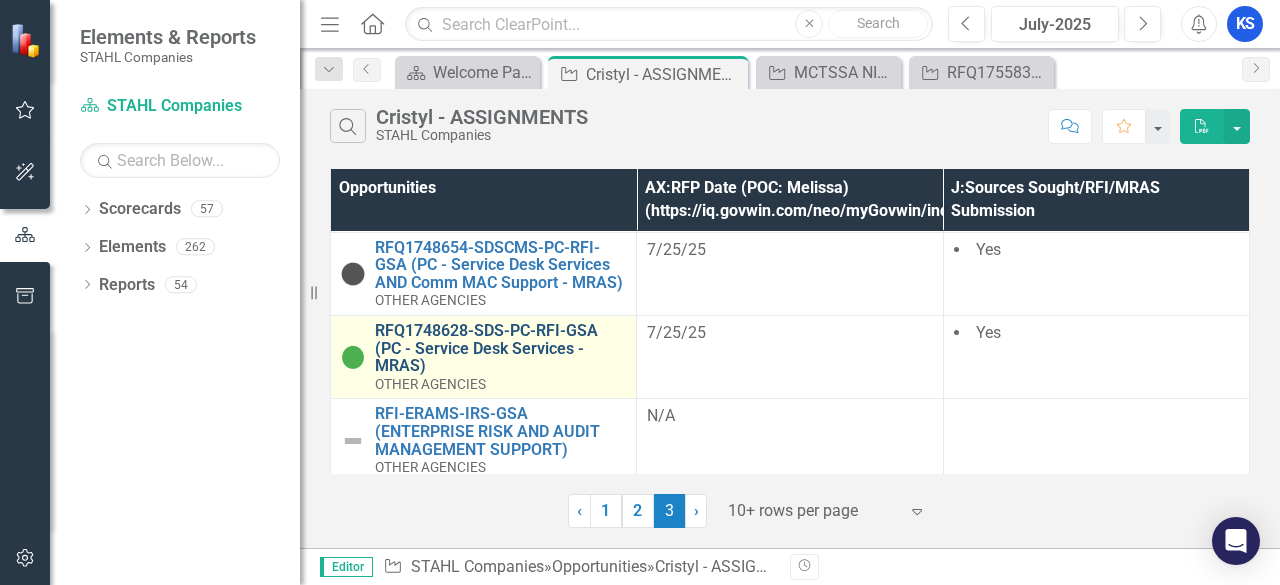 click on "RFQ1748628-SDS-PC-RFI-GSA (PC - Service Desk Services - MRAS)" at bounding box center (500, 348) 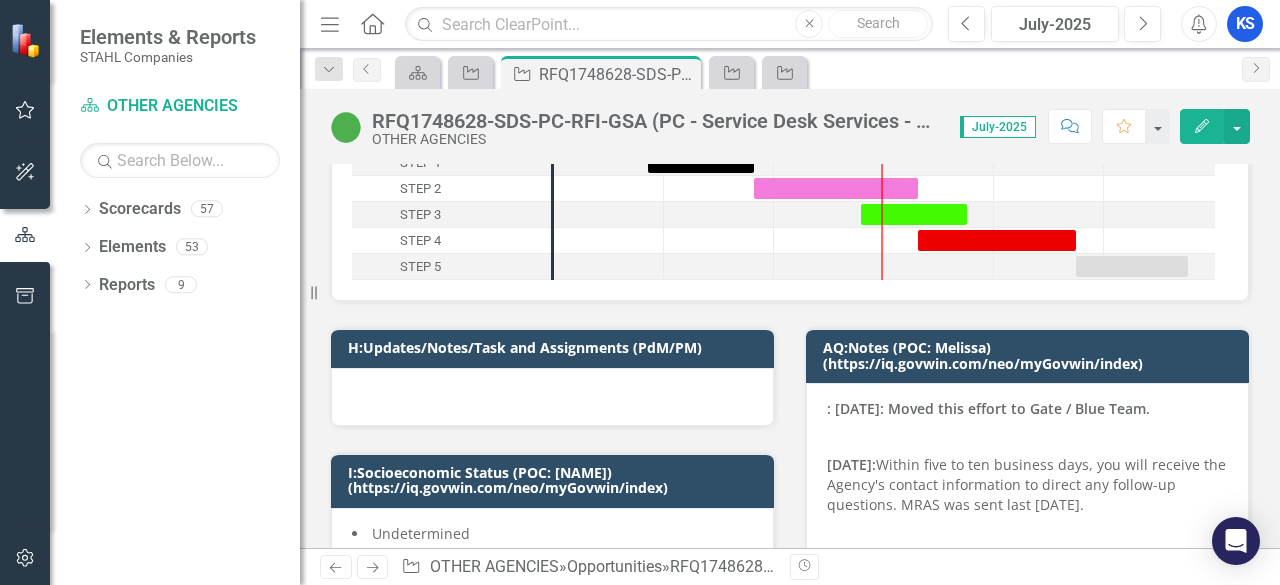 scroll, scrollTop: 0, scrollLeft: 0, axis: both 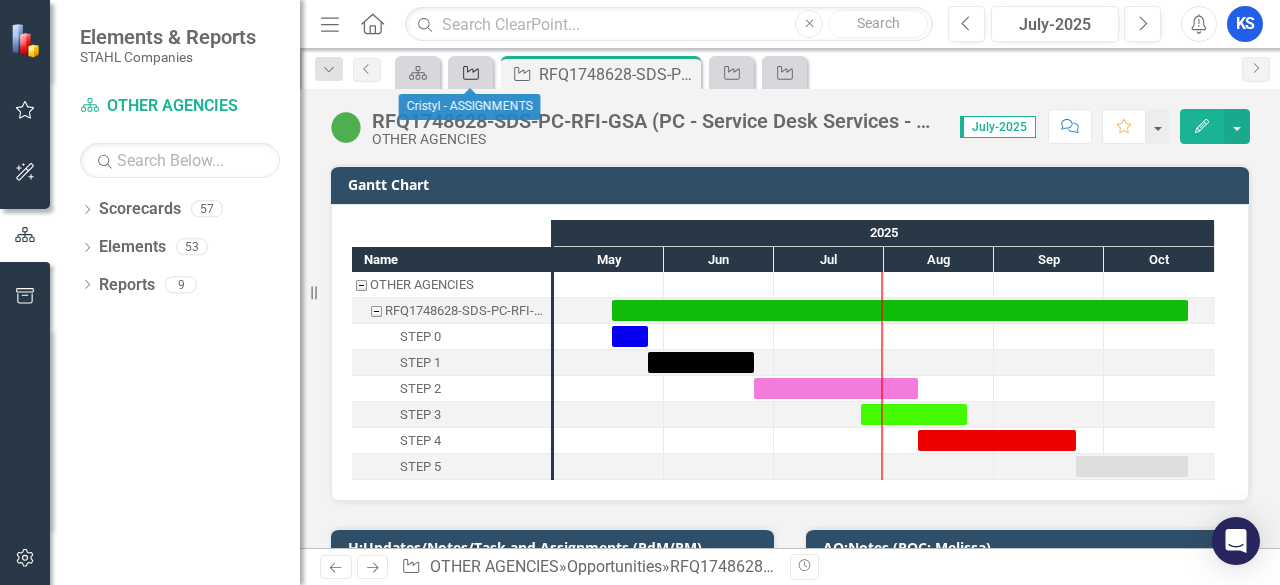 click on "Opportunity" 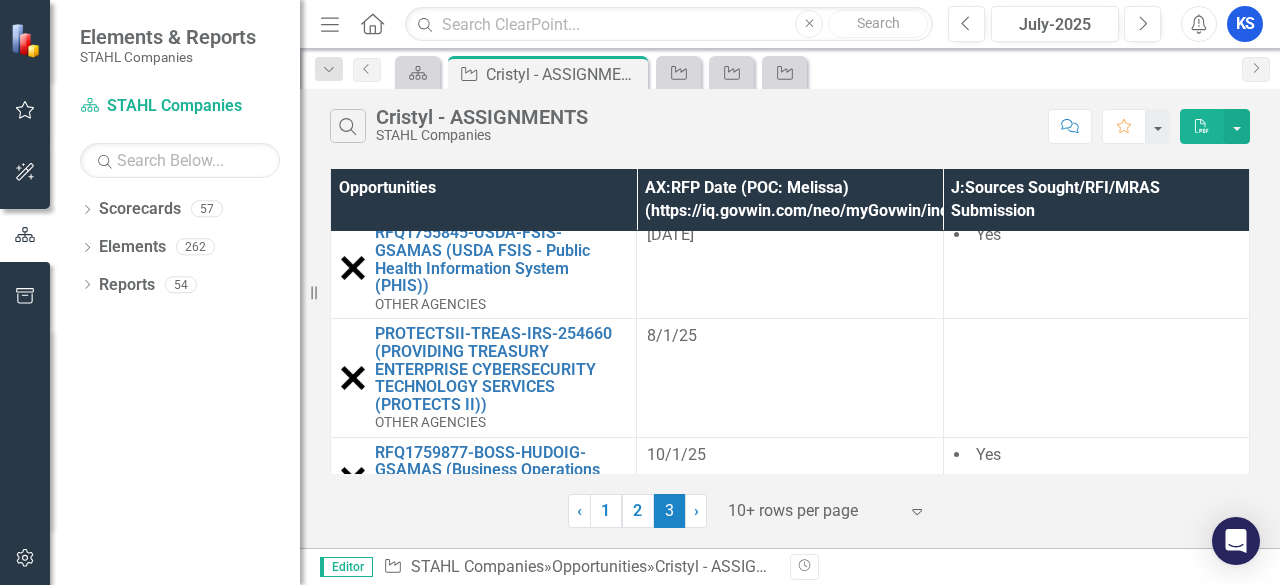 scroll, scrollTop: 544, scrollLeft: 0, axis: vertical 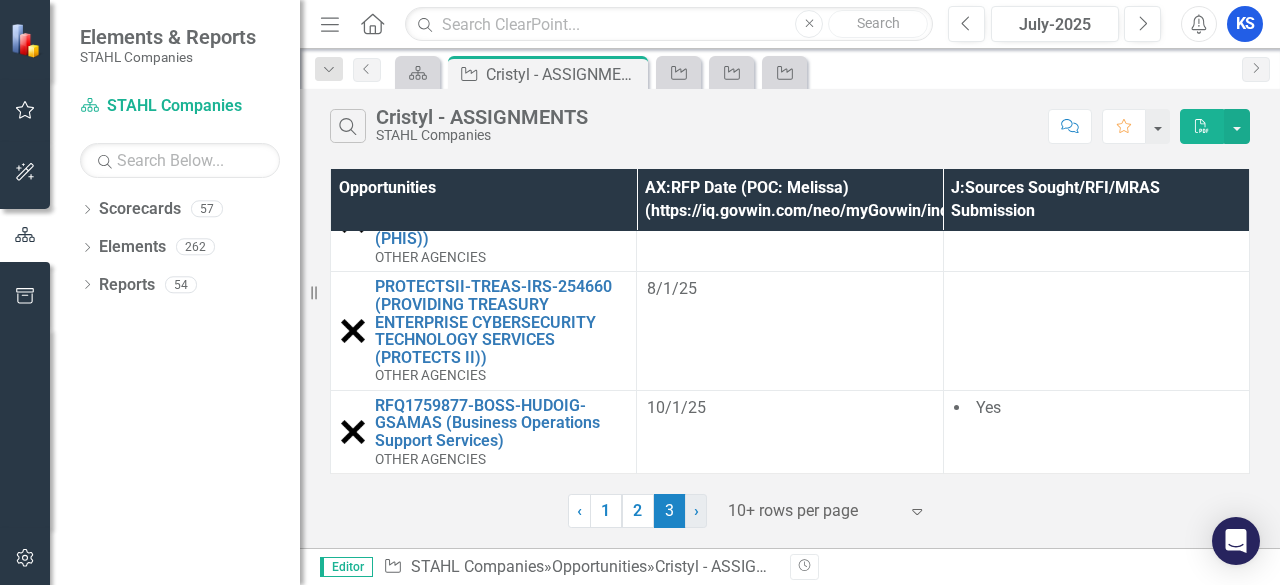 click on "›" at bounding box center [696, 510] 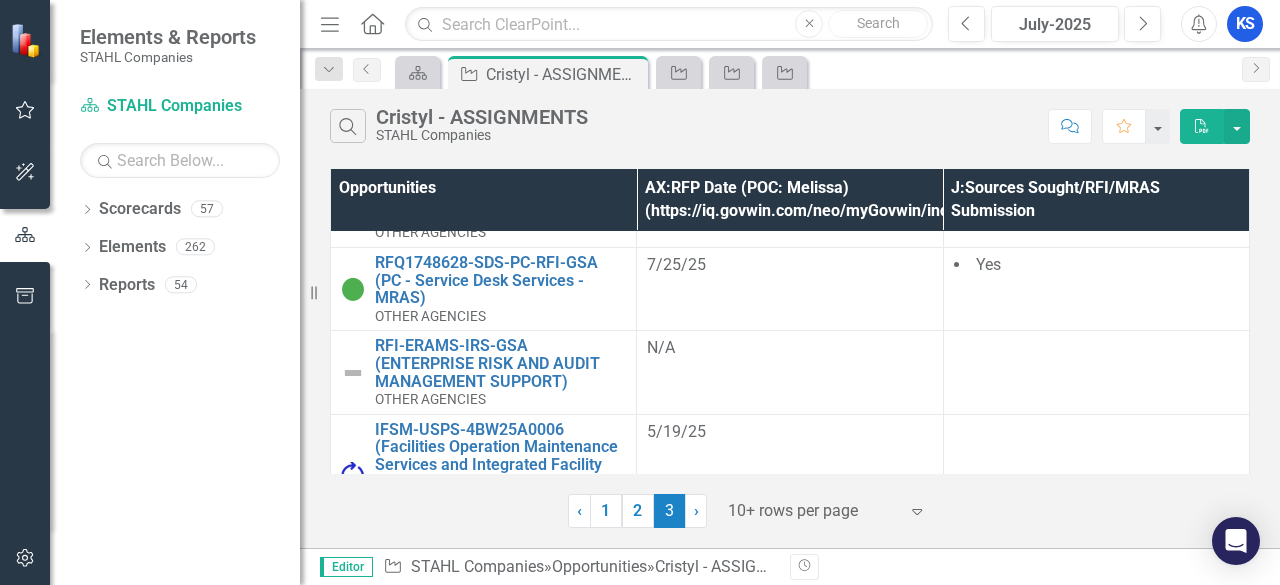 scroll, scrollTop: 144, scrollLeft: 0, axis: vertical 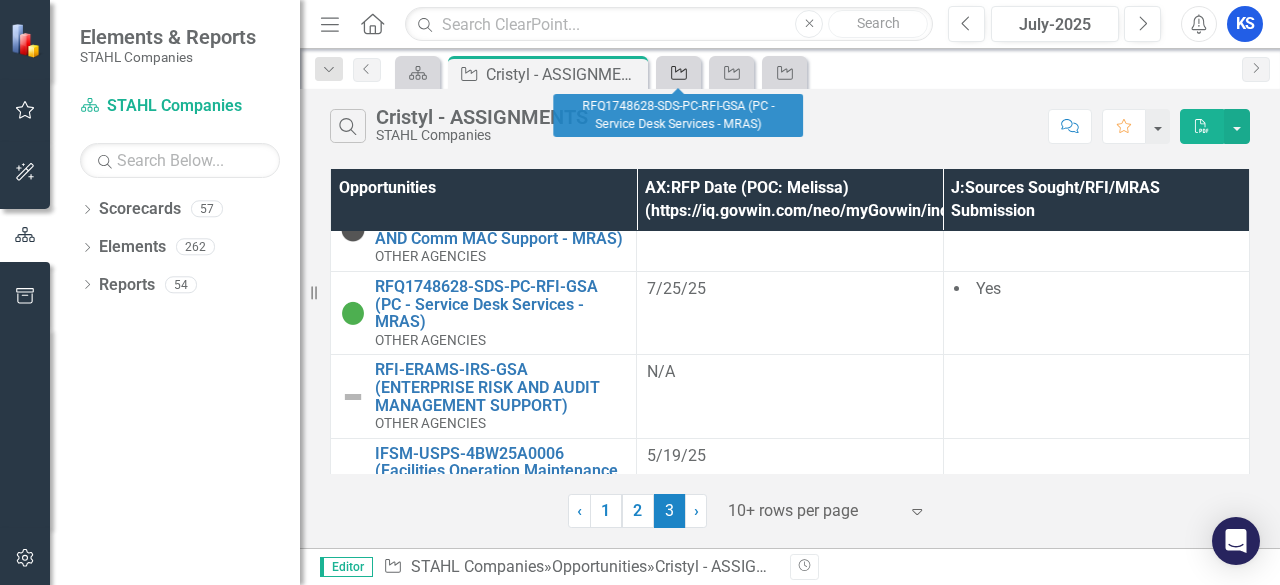 click on "Opportunity" 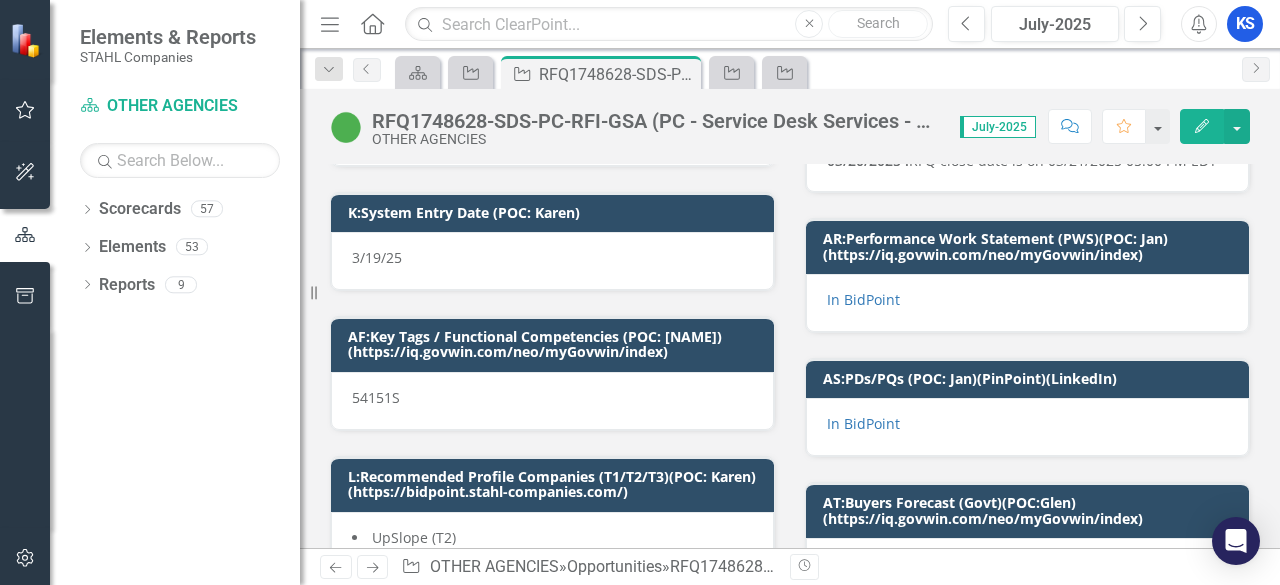 scroll, scrollTop: 0, scrollLeft: 0, axis: both 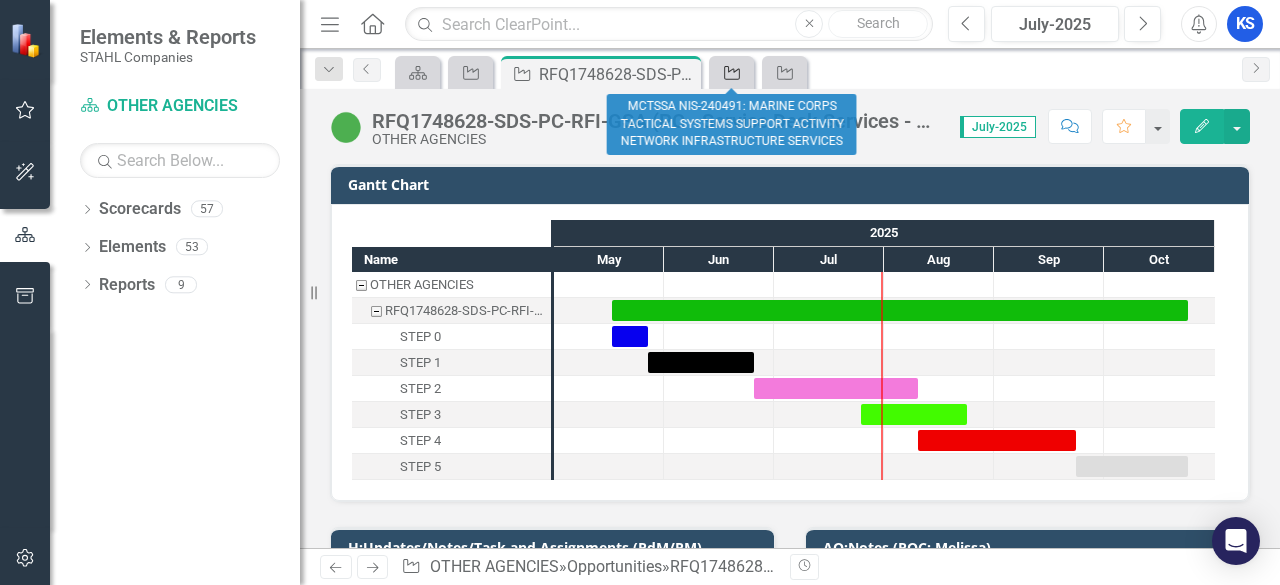 click 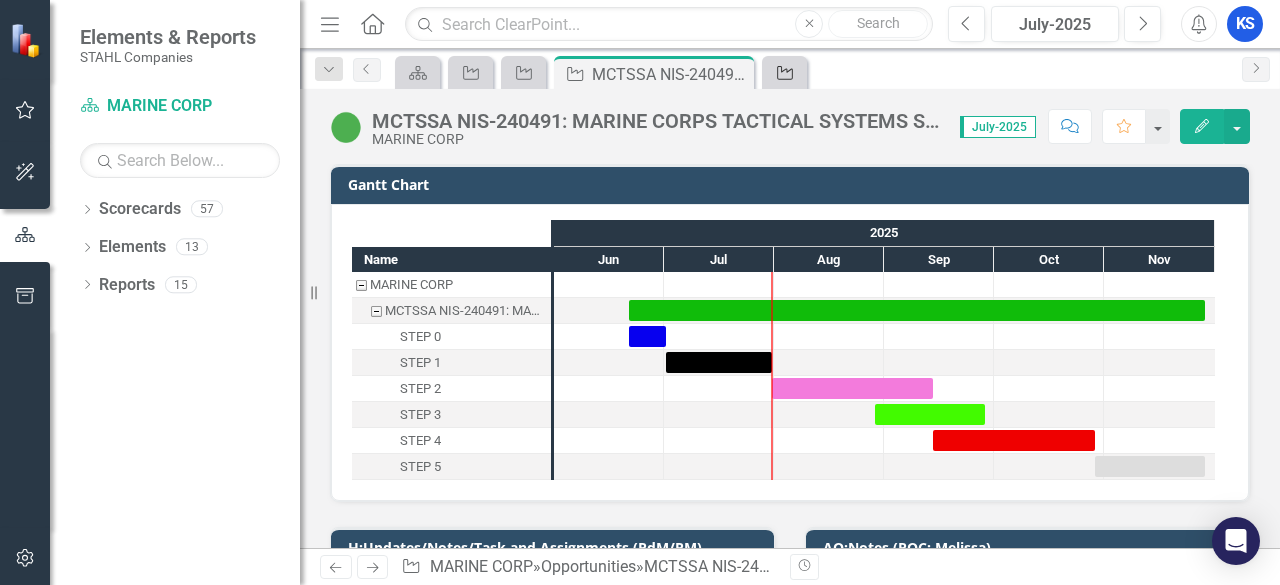 click on "Opportunity" 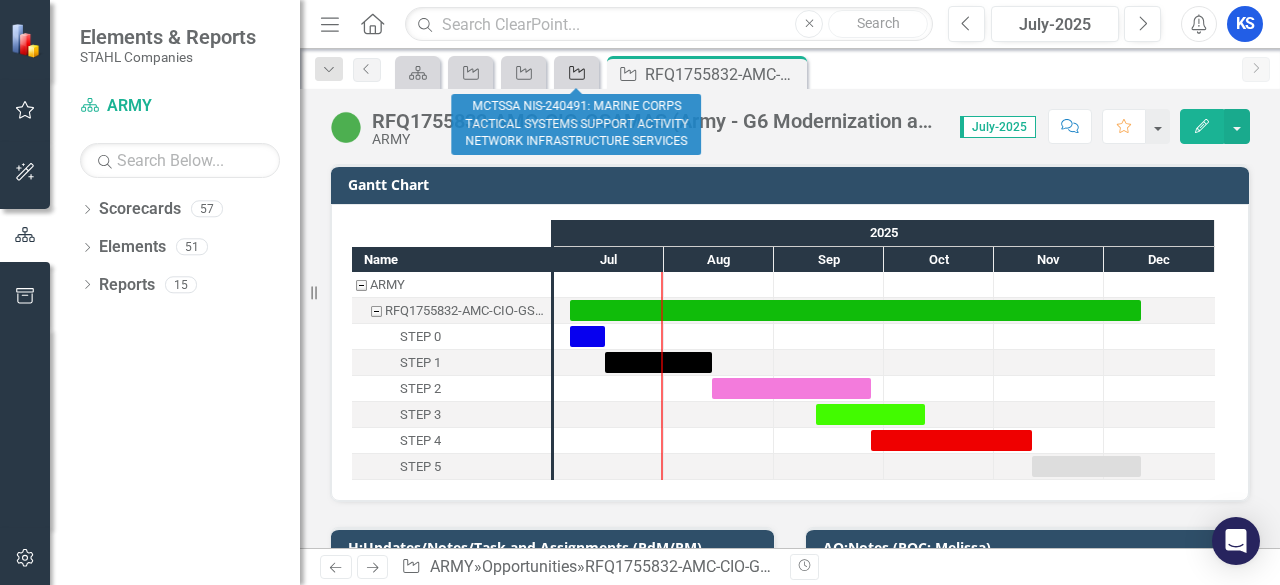 click on "Opportunity" 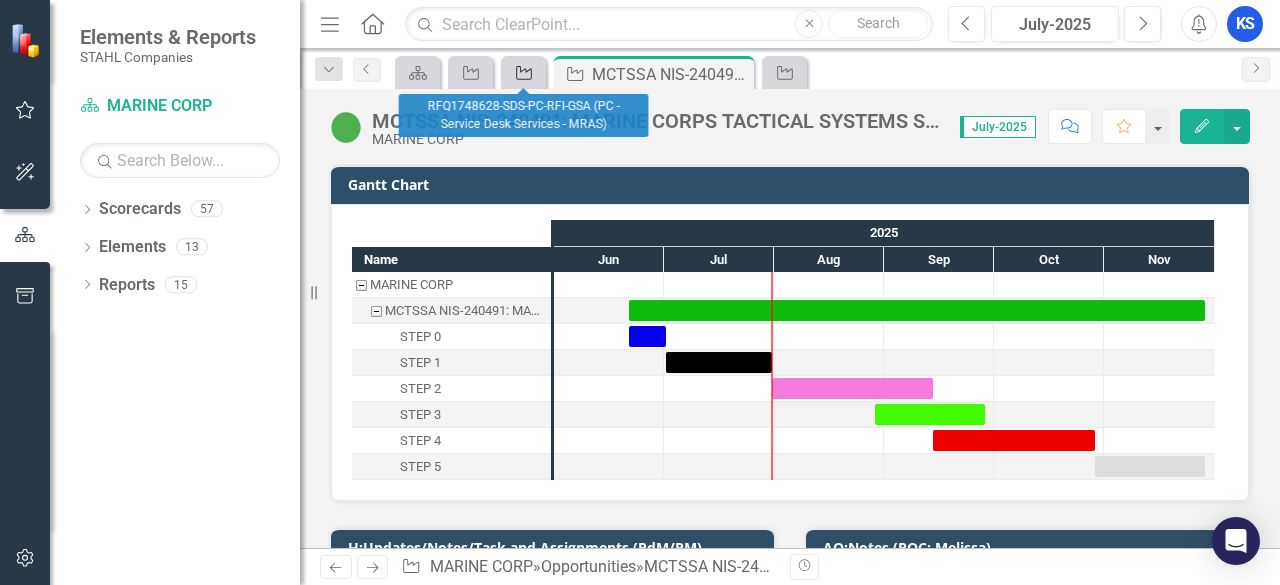 click on "Opportunity" 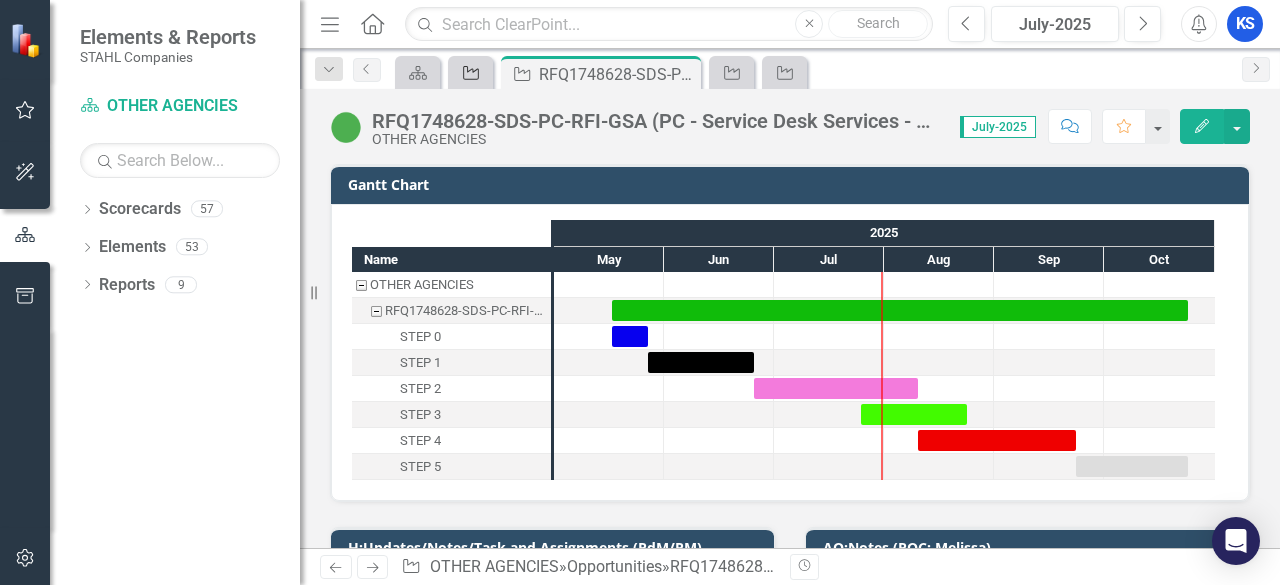 click 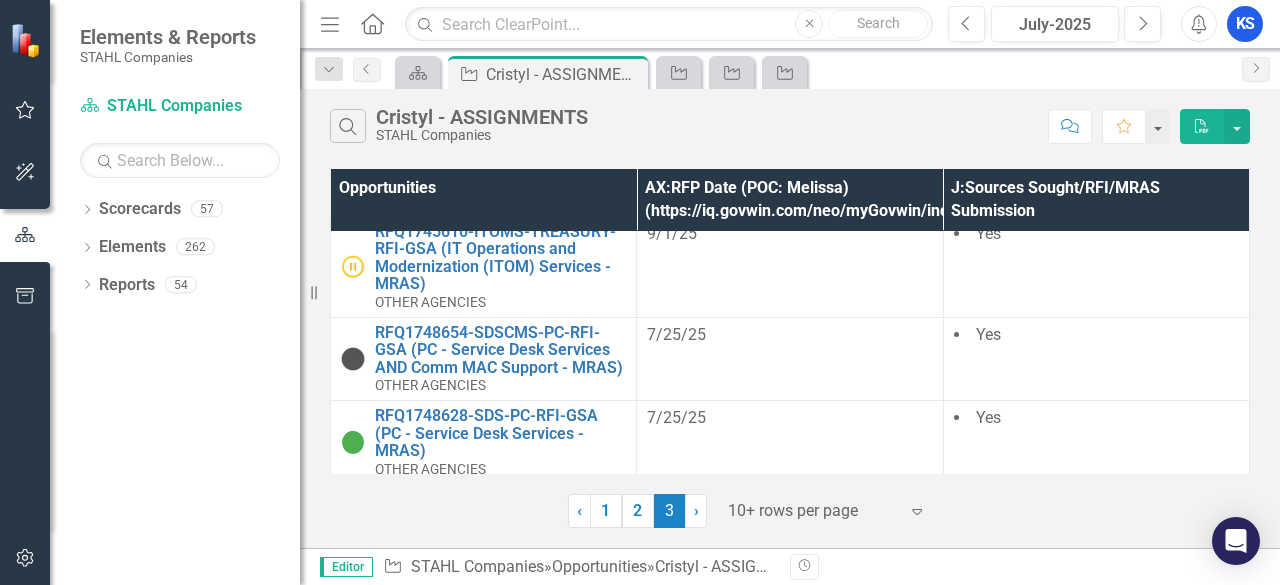 scroll, scrollTop: 0, scrollLeft: 0, axis: both 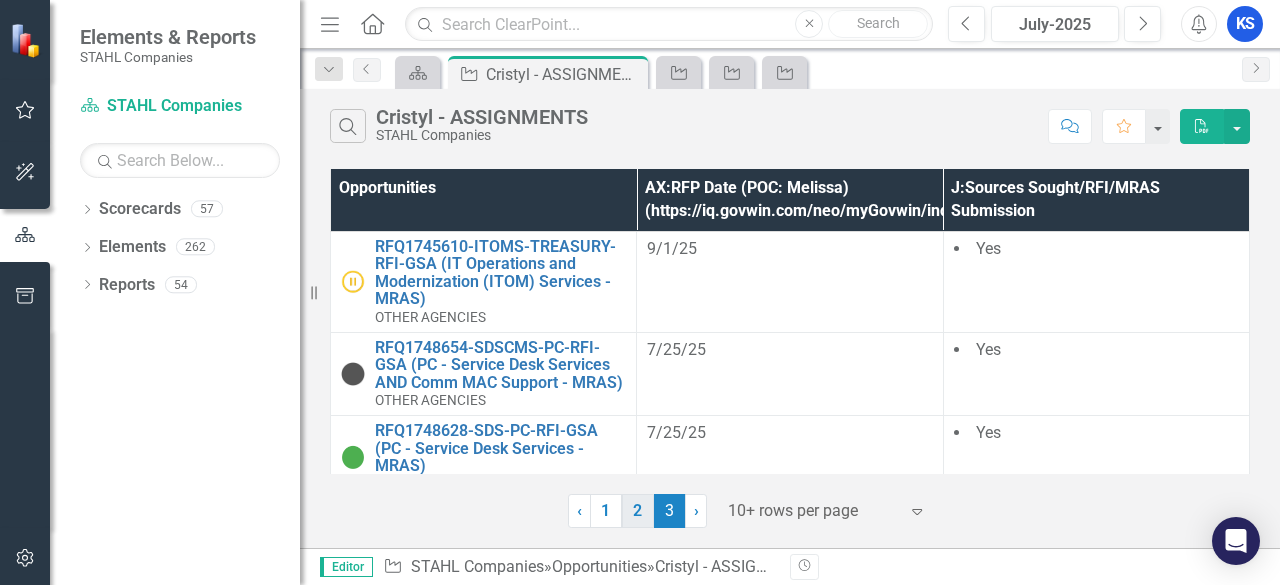 click on "2" at bounding box center (638, 511) 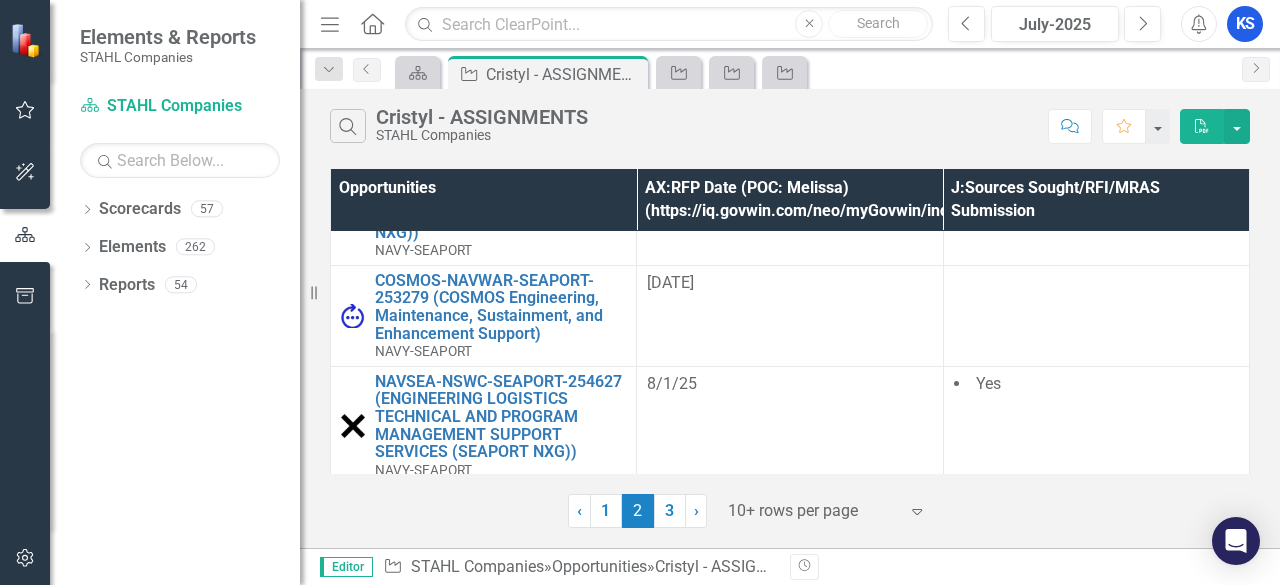 scroll, scrollTop: 204, scrollLeft: 0, axis: vertical 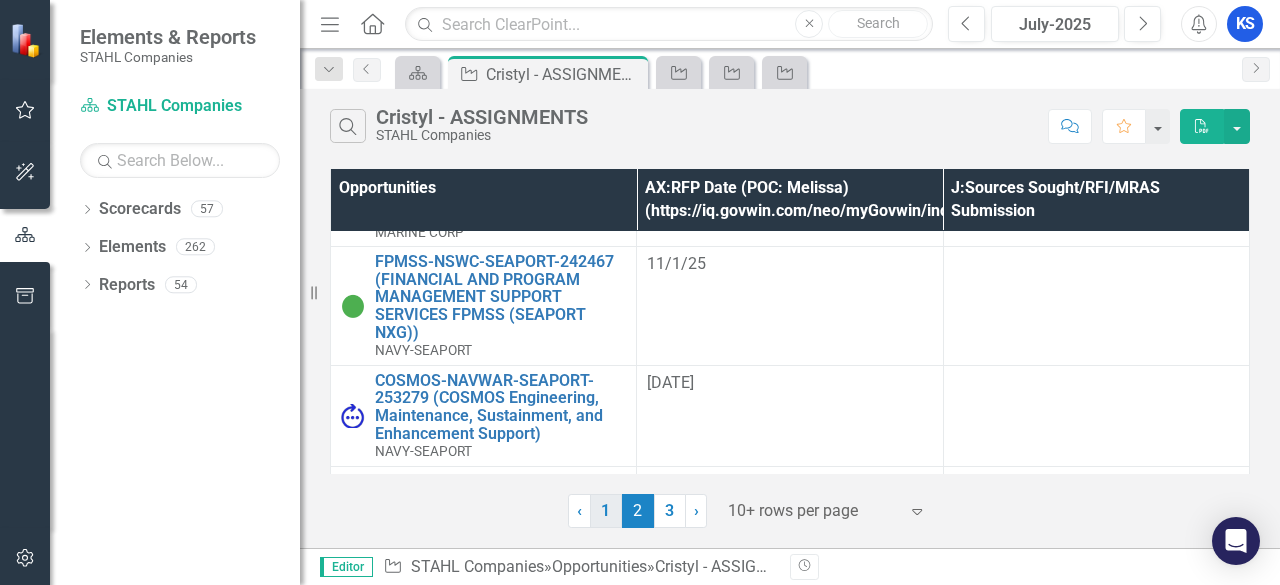 click on "1" at bounding box center (606, 511) 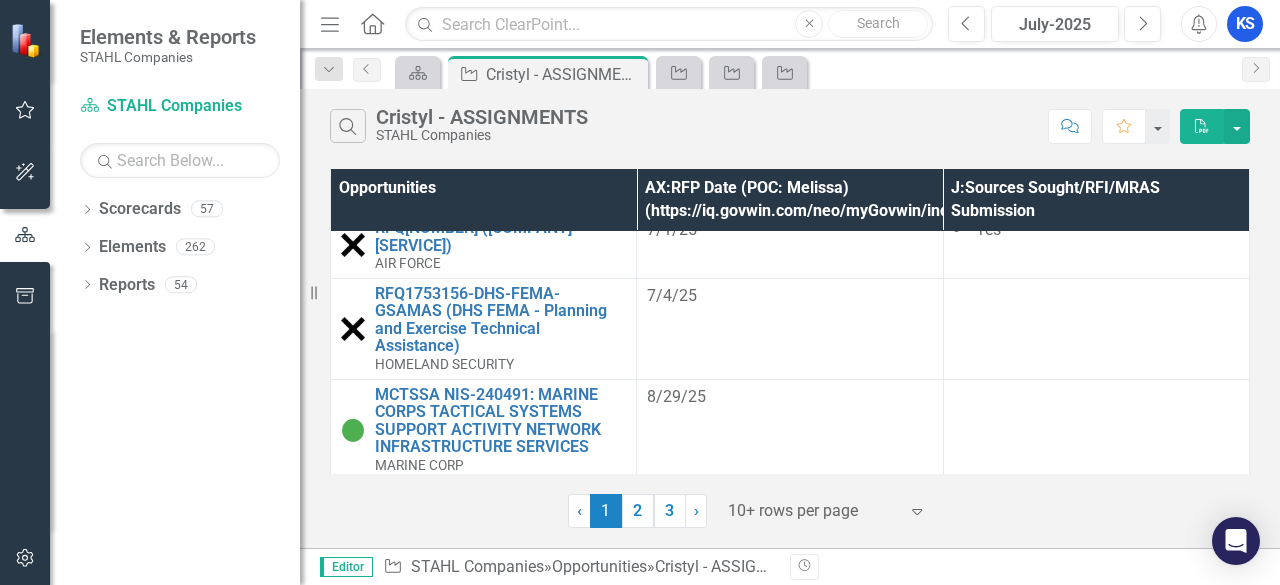scroll, scrollTop: 693, scrollLeft: 0, axis: vertical 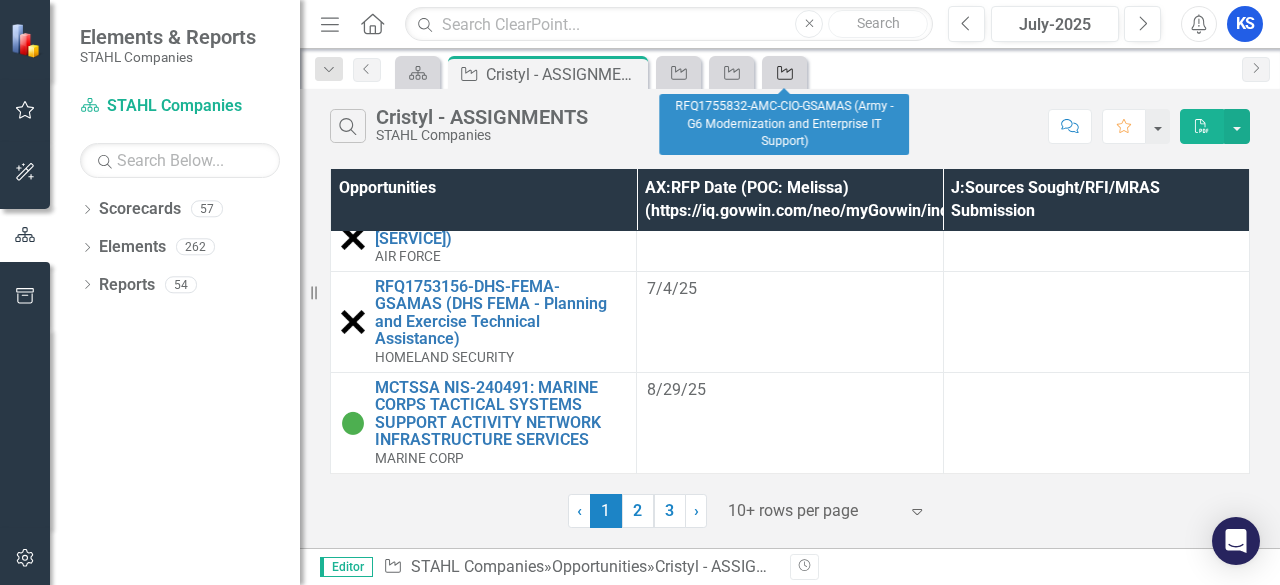 click on "Opportunity" at bounding box center (781, 72) 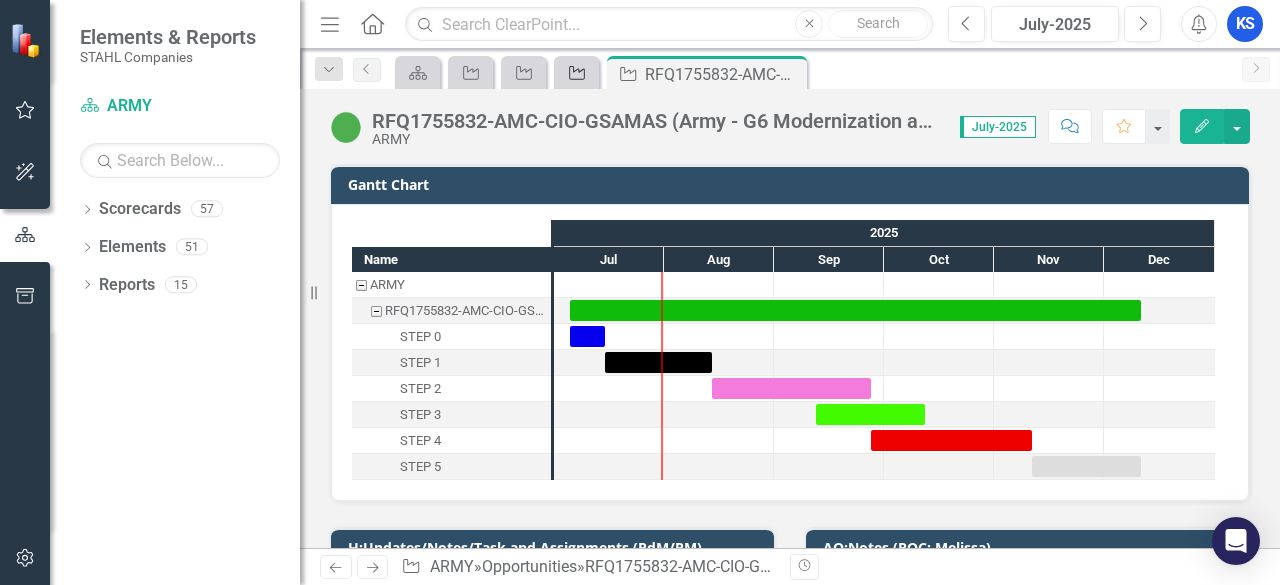 click on "Opportunity" 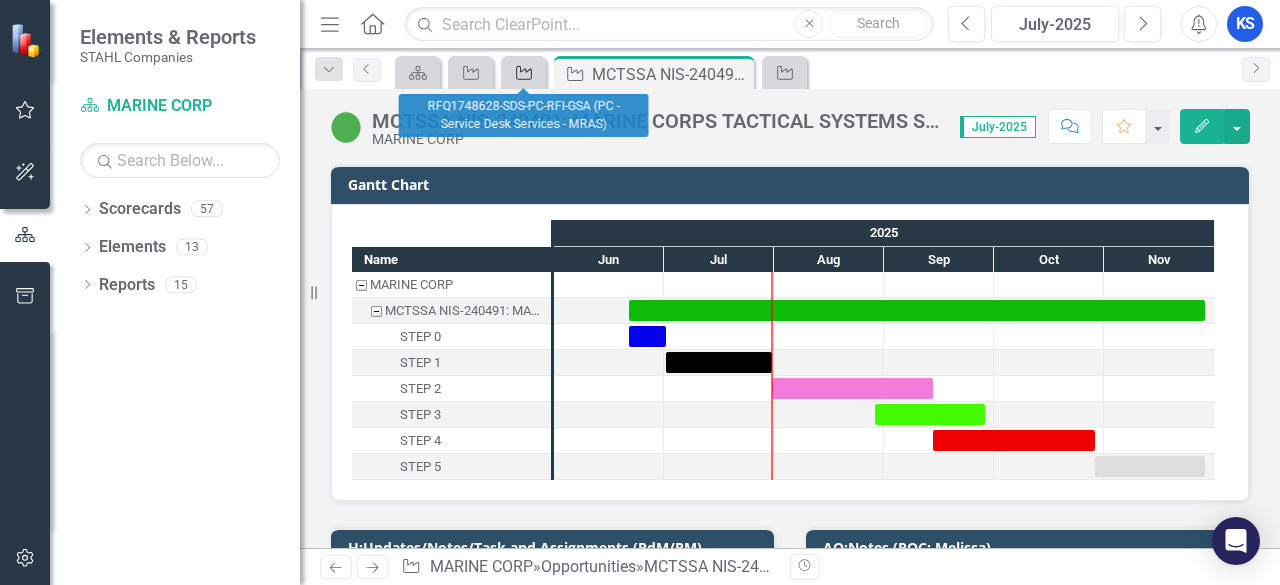 click on "Opportunity" 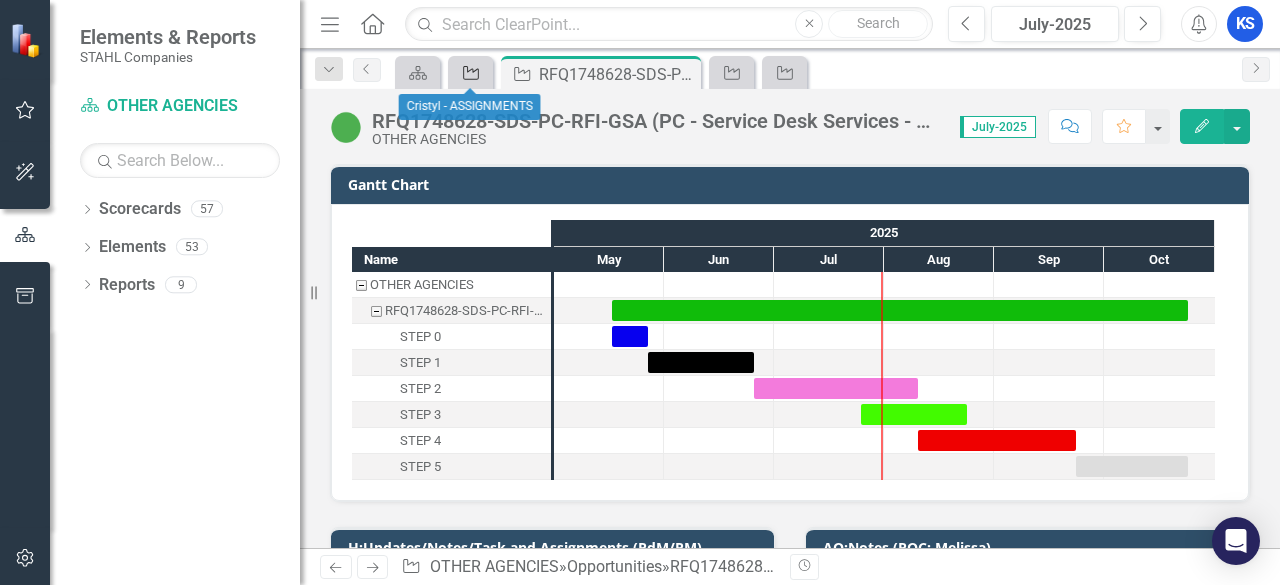 click on "Opportunity" 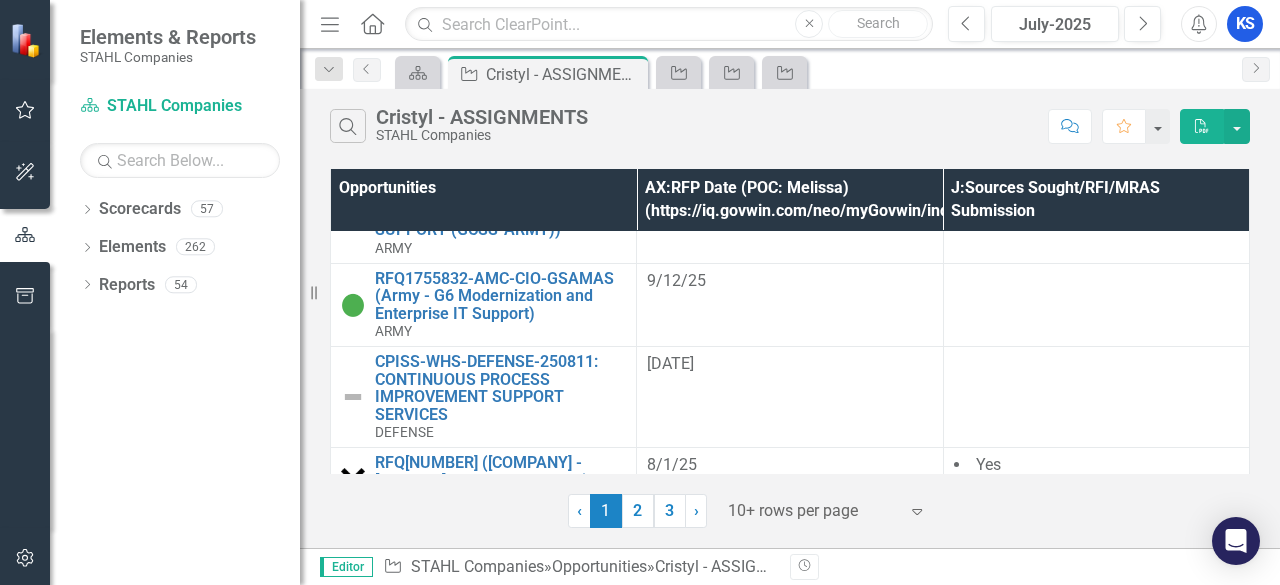 scroll, scrollTop: 100, scrollLeft: 0, axis: vertical 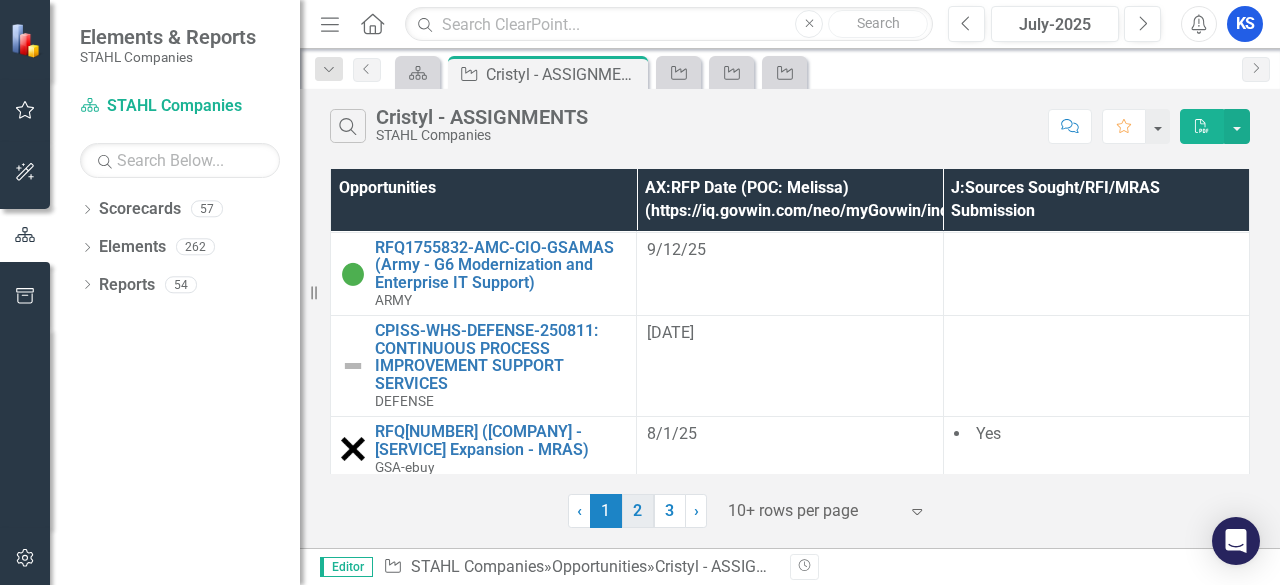 click on "2" at bounding box center [638, 511] 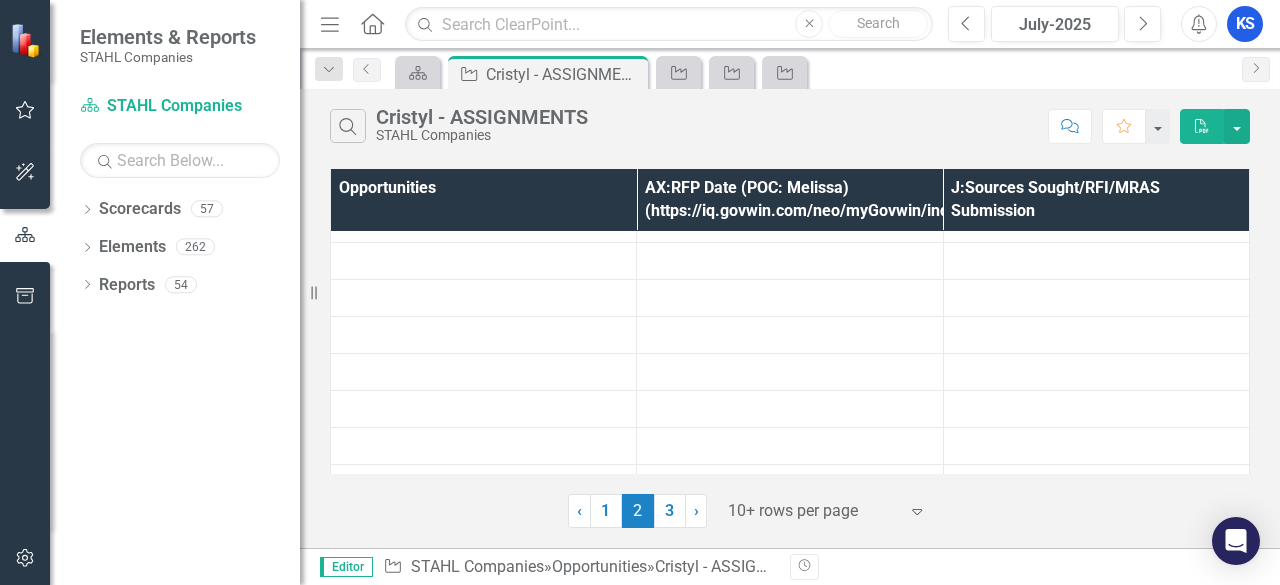 scroll, scrollTop: 0, scrollLeft: 0, axis: both 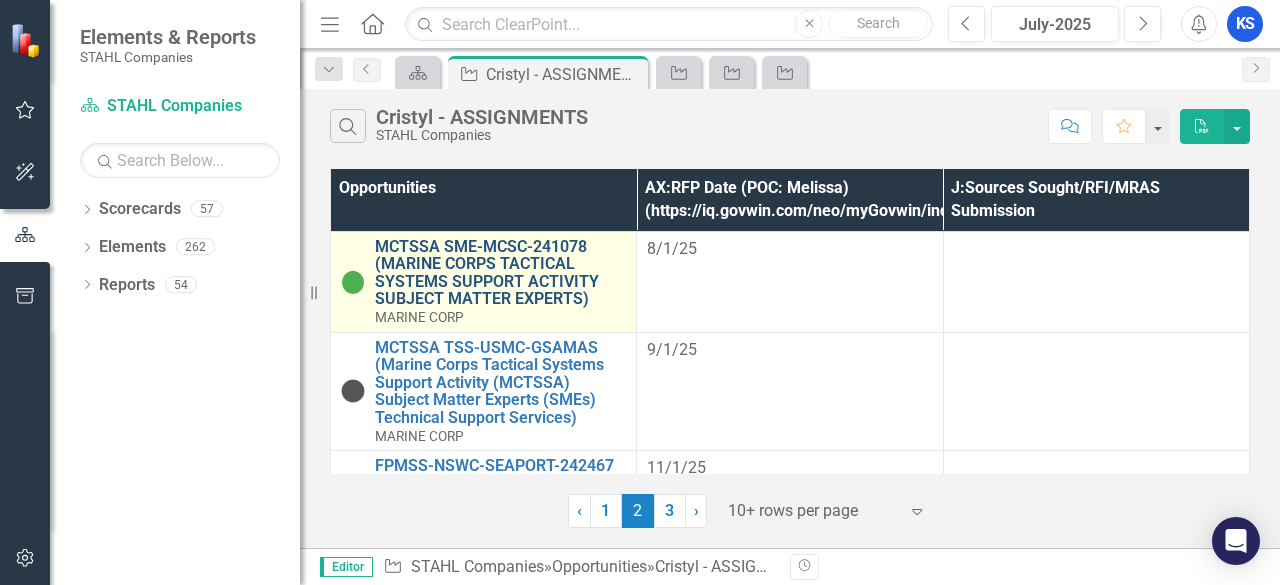 click on "MCTSSA SME-MCSC-241078 (MARINE CORPS TACTICAL SYSTEMS SUPPORT ACTIVITY SUBJECT MATTER EXPERTS)" at bounding box center [500, 273] 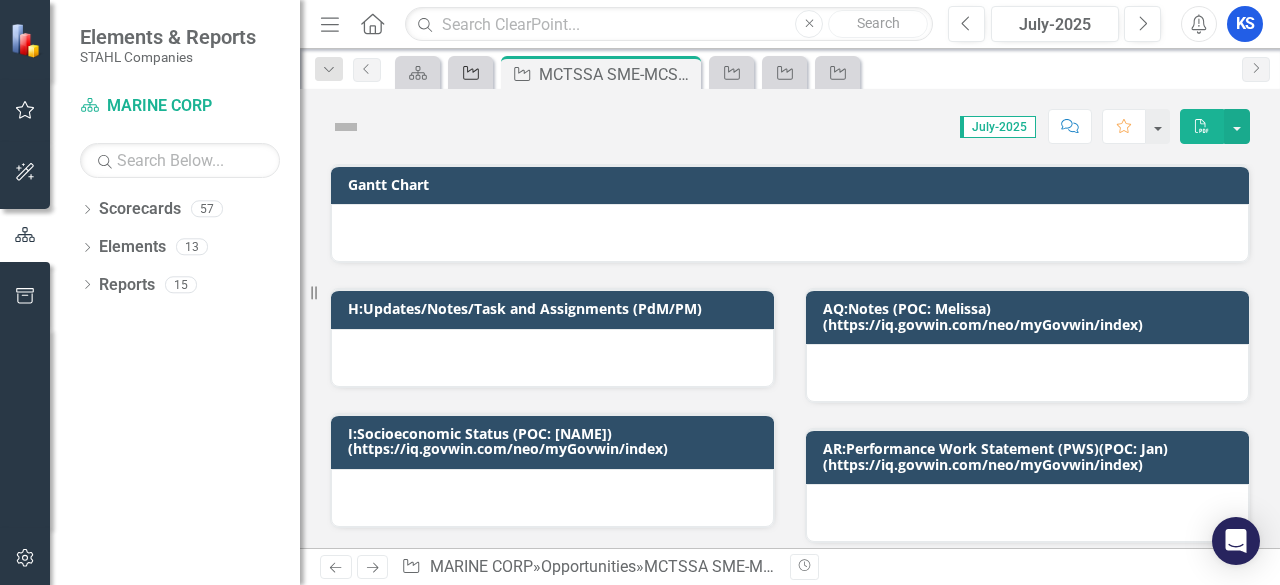 click on "Opportunity" 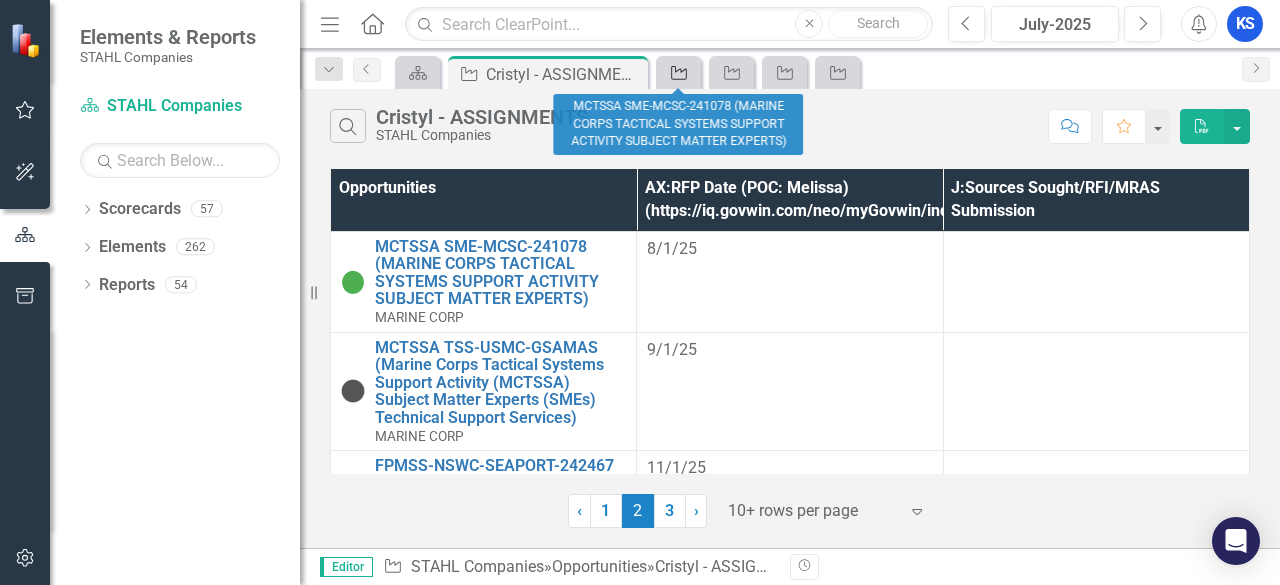 click on "Opportunity" 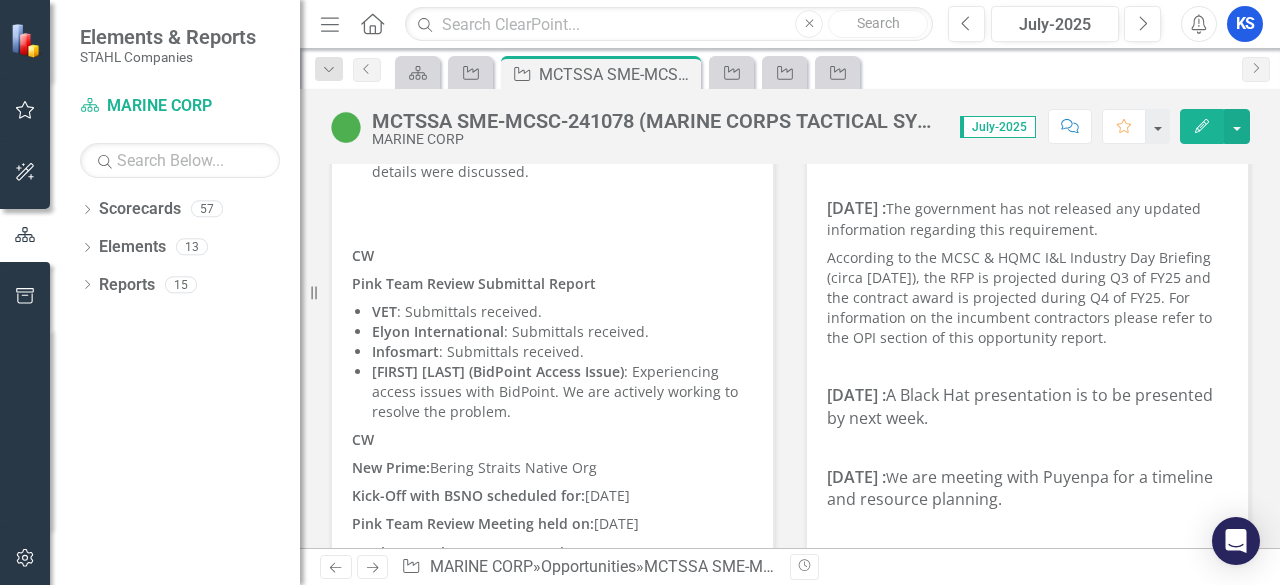 scroll, scrollTop: 0, scrollLeft: 0, axis: both 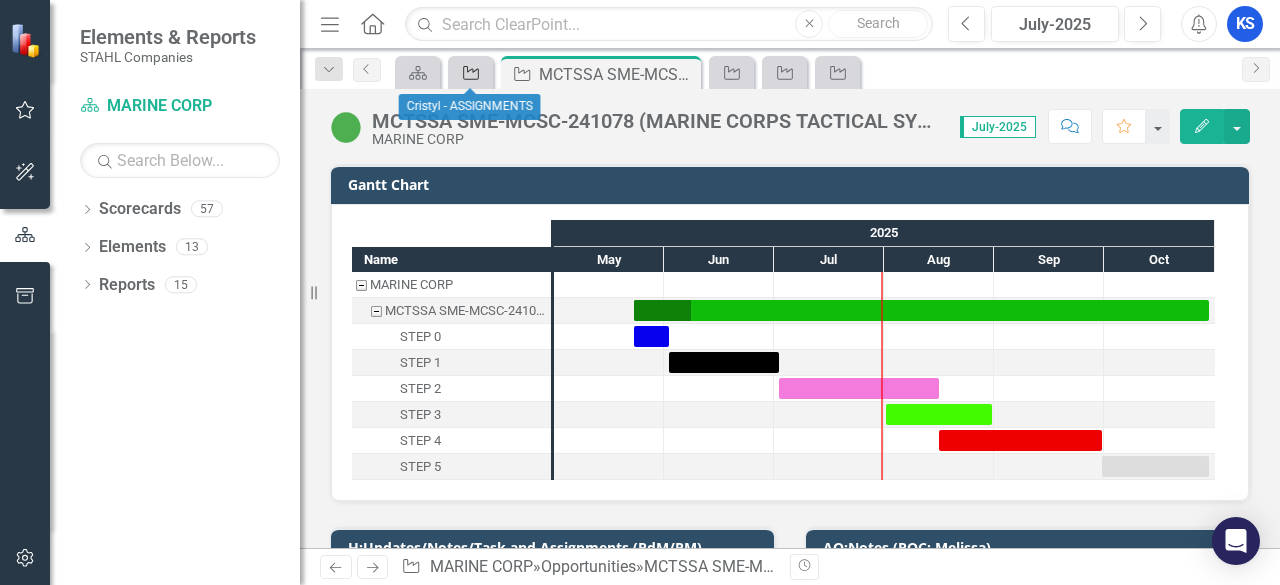 click on "Opportunity" 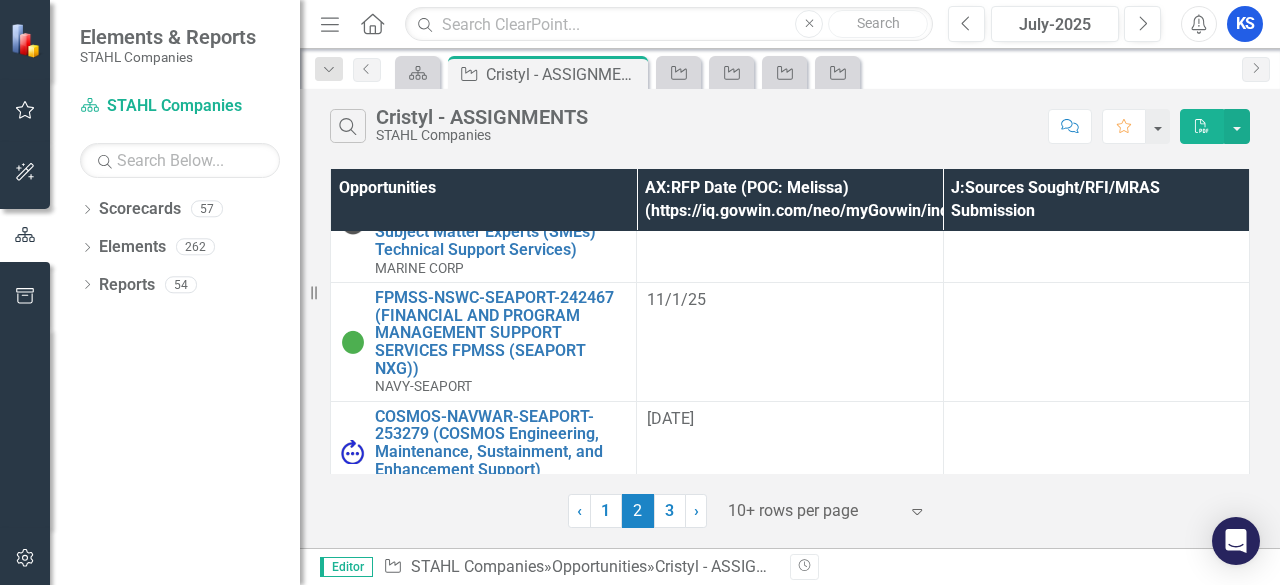 scroll, scrollTop: 200, scrollLeft: 0, axis: vertical 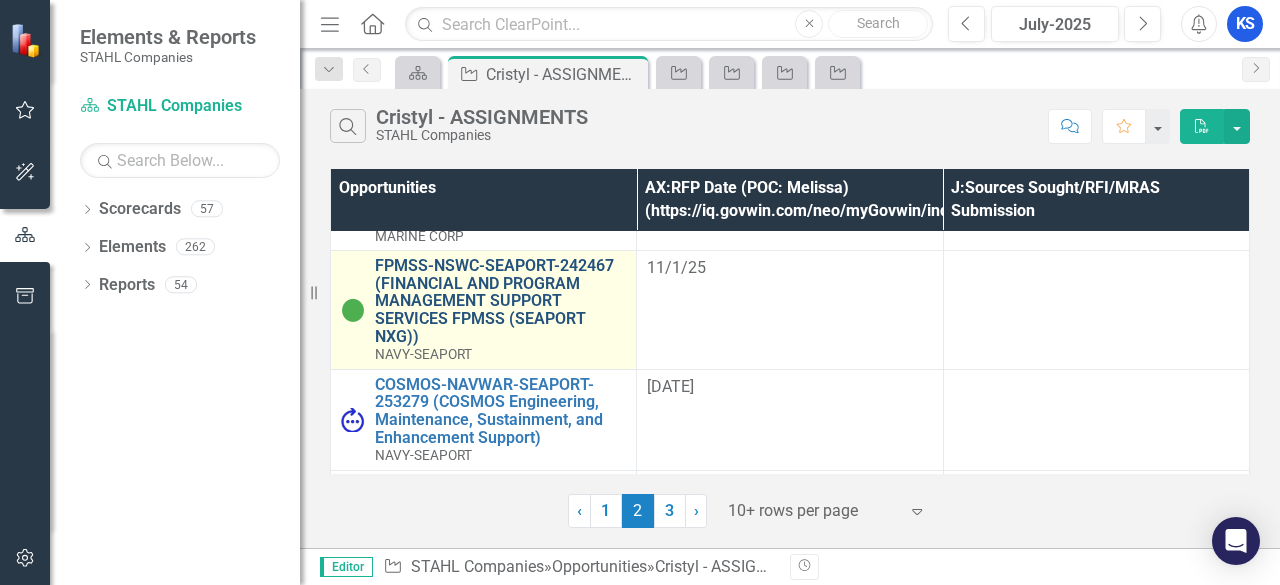 click on "FPMSS-NSWC-SEAPORT-242467 (FINANCIAL AND PROGRAM MANAGEMENT SUPPORT SERVICES FPMSS (SEAPORT NXG))" at bounding box center (500, 301) 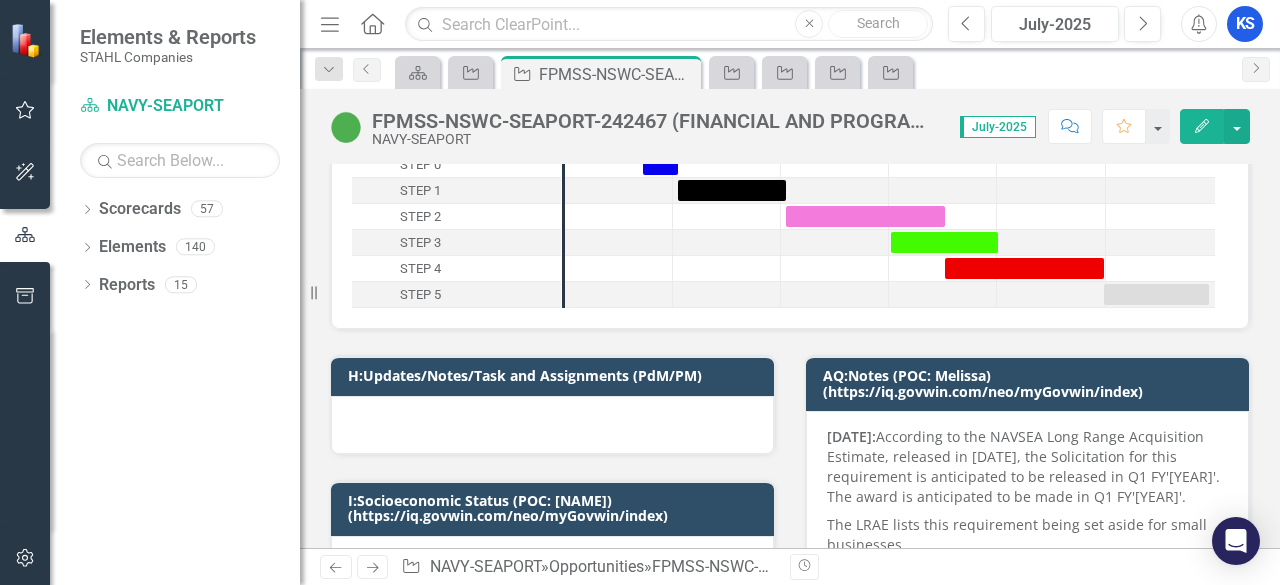 scroll, scrollTop: 200, scrollLeft: 0, axis: vertical 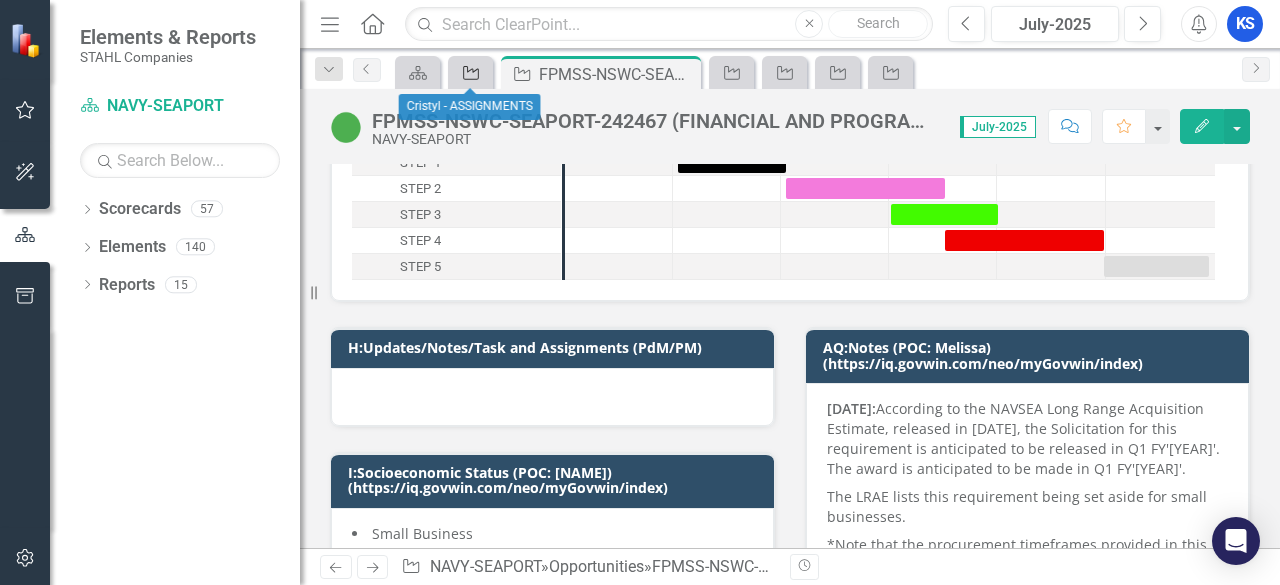 click on "Opportunity" at bounding box center (467, 72) 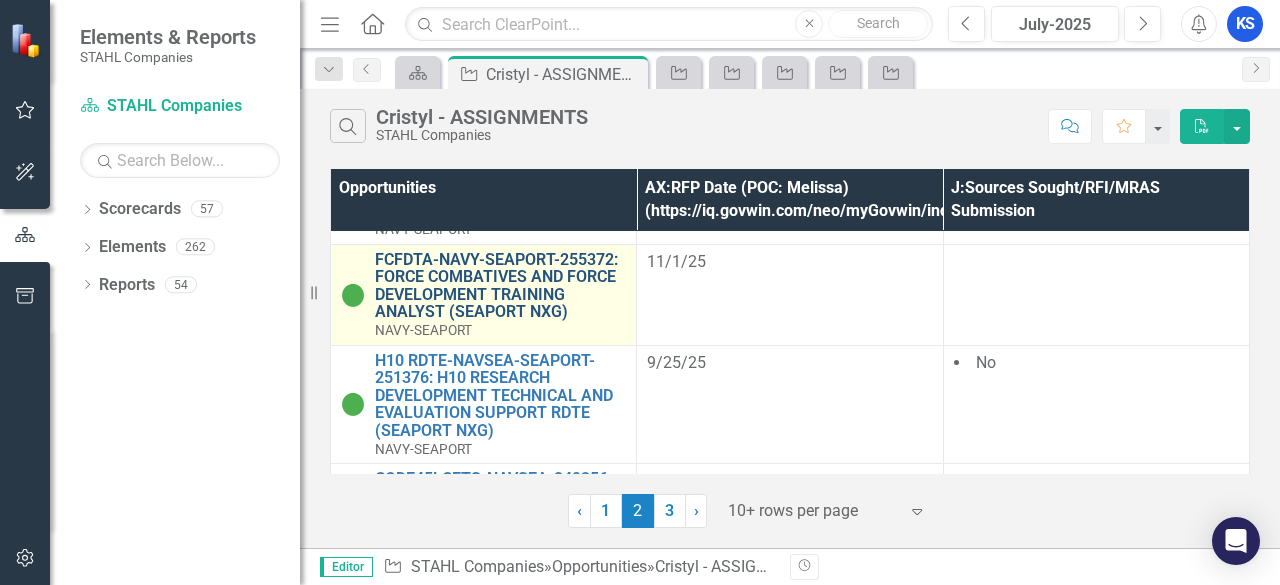 scroll, scrollTop: 600, scrollLeft: 0, axis: vertical 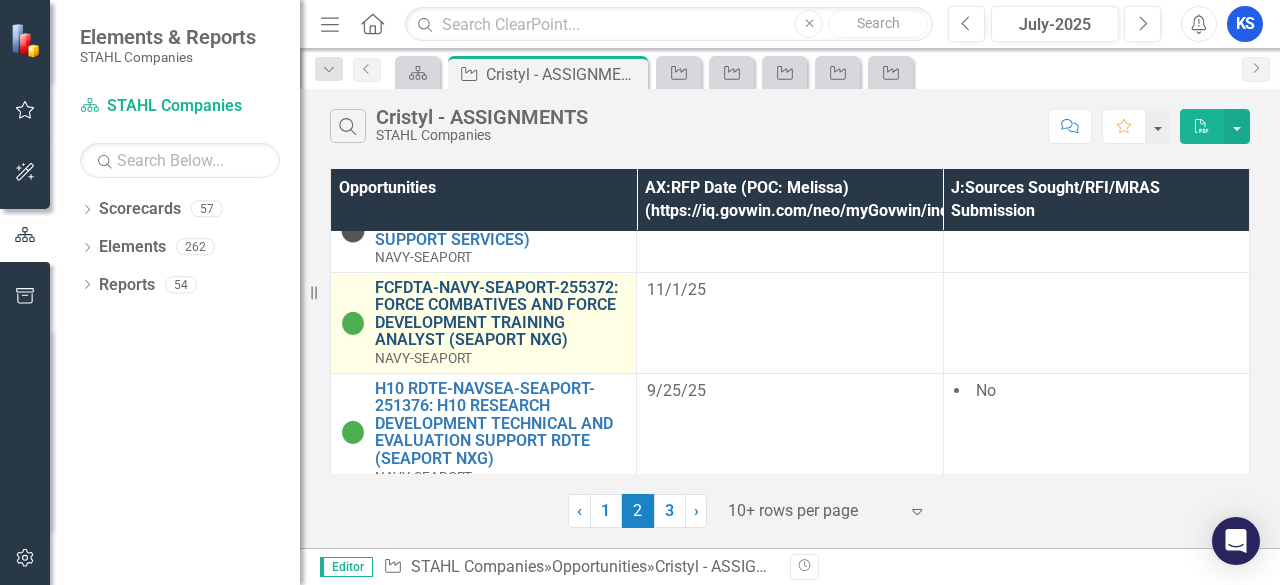 click on "FCFDTA-NAVY-SEAPORT-255372: FORCE COMBATIVES AND FORCE DEVELOPMENT TRAINING ANALYST (SEAPORT NXG)" at bounding box center [500, 314] 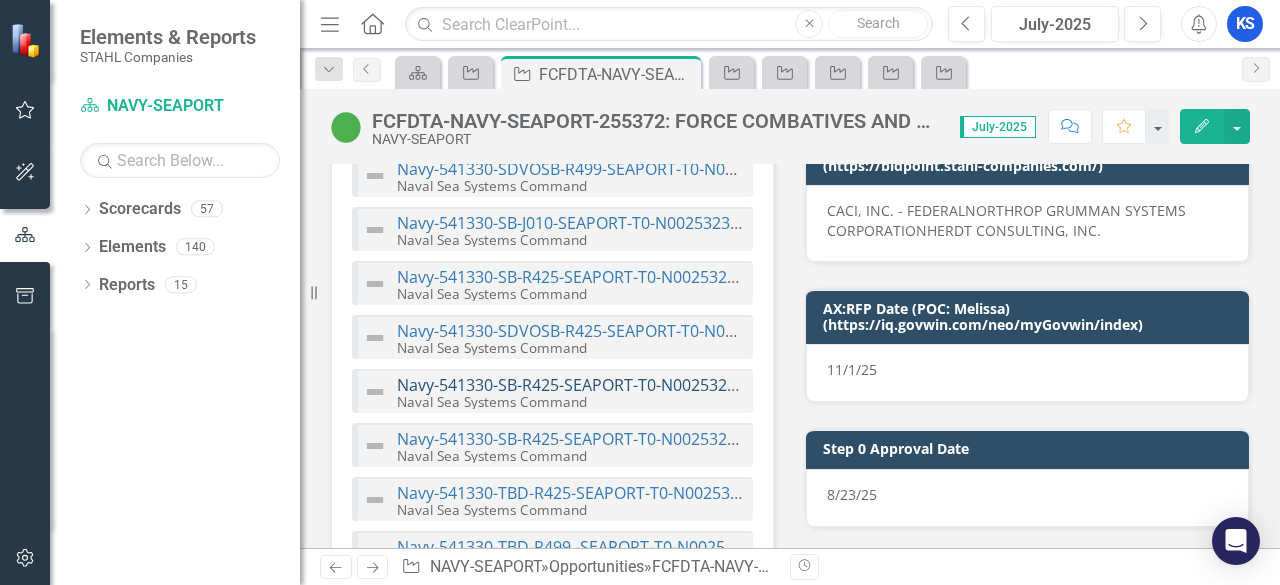 scroll, scrollTop: 2600, scrollLeft: 0, axis: vertical 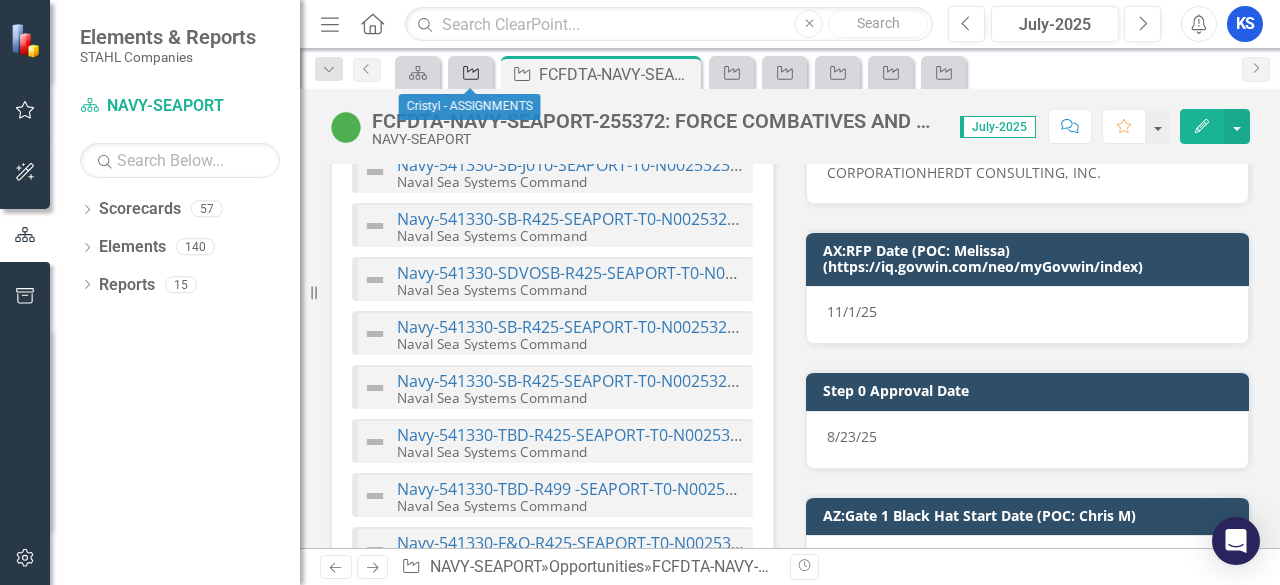 click on "Opportunity" 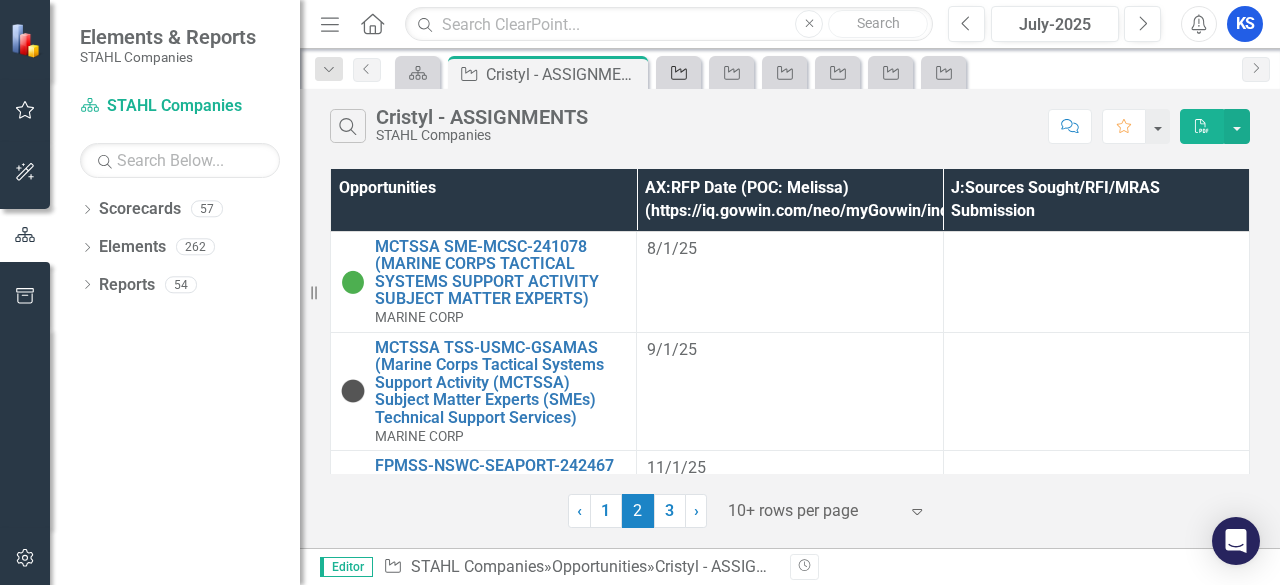 click on "Opportunity" at bounding box center (675, 72) 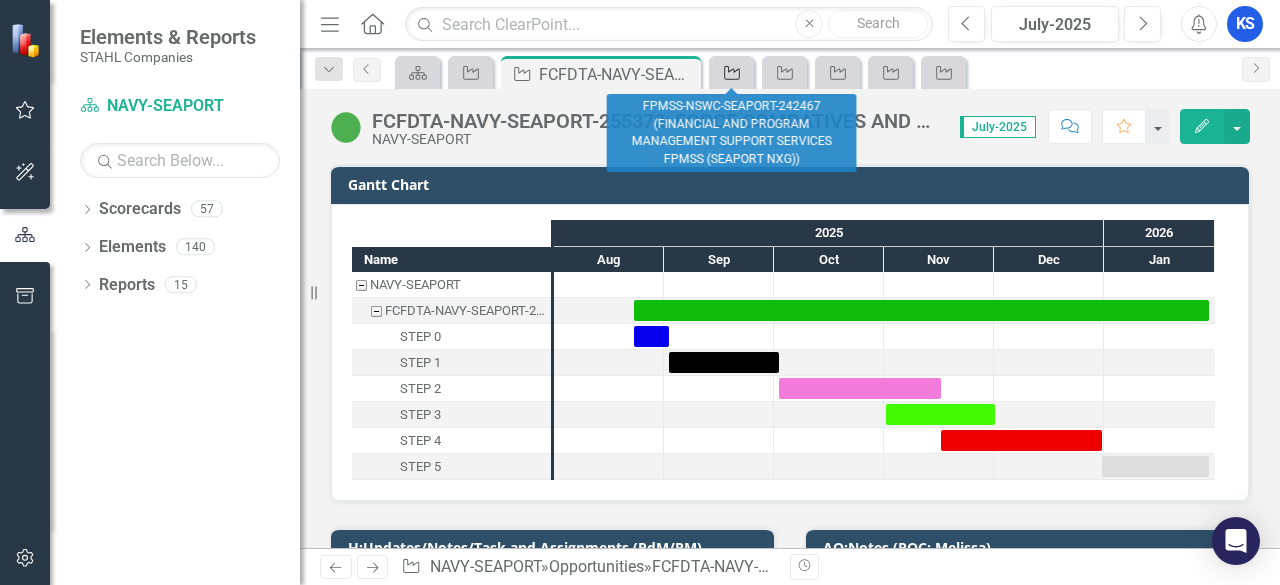 click 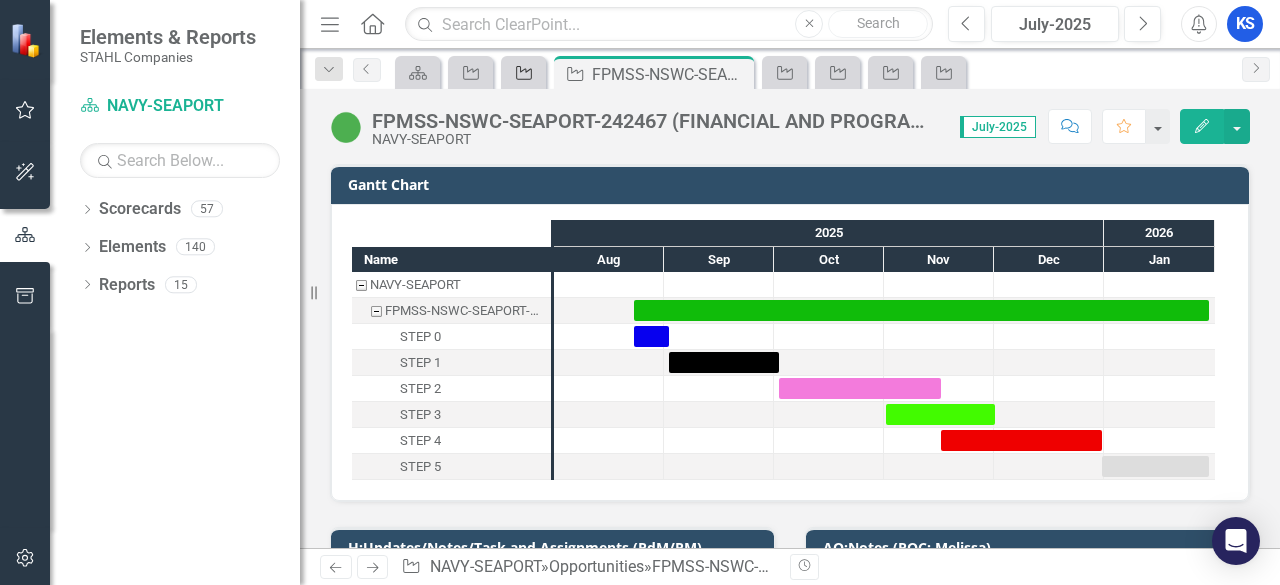 click on "Opportunity" 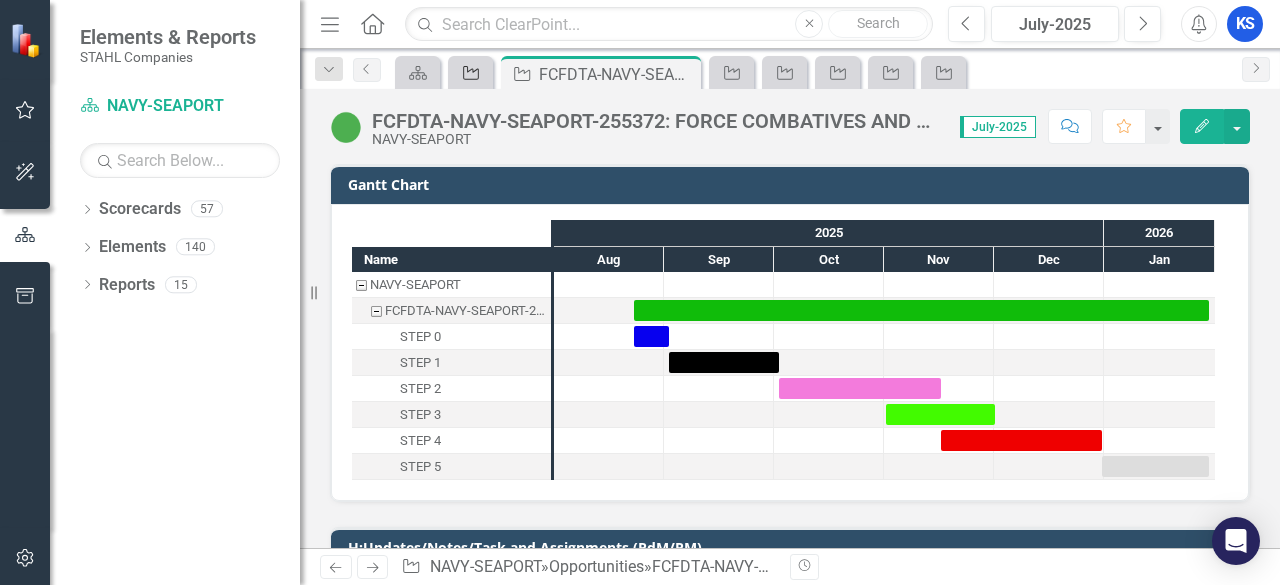 click on "Opportunity" 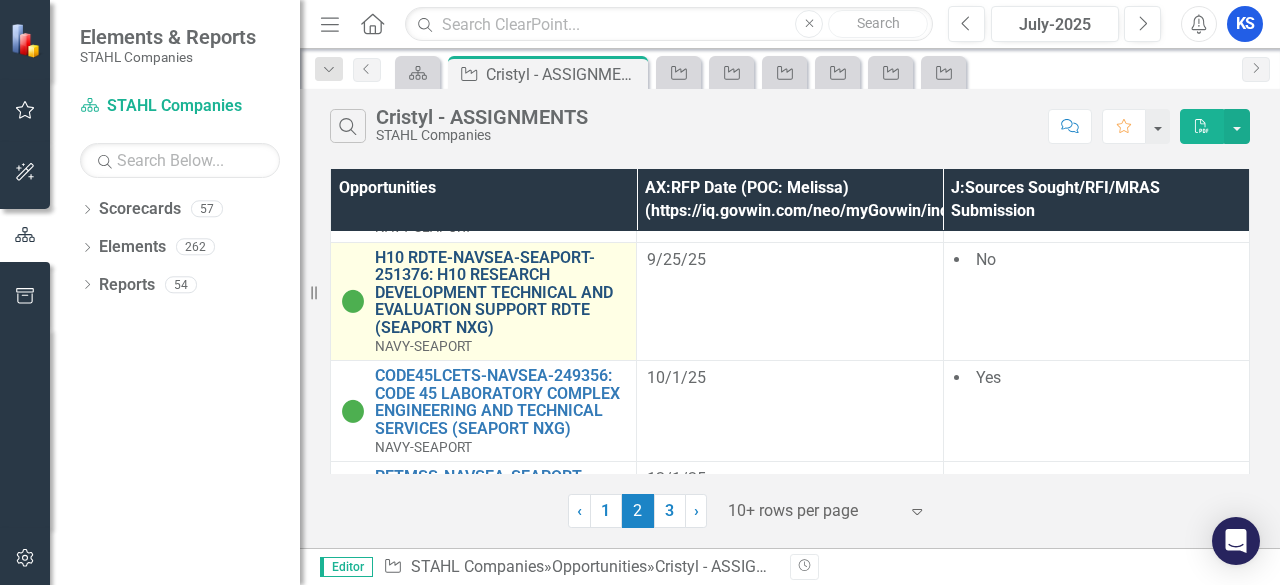 scroll, scrollTop: 700, scrollLeft: 0, axis: vertical 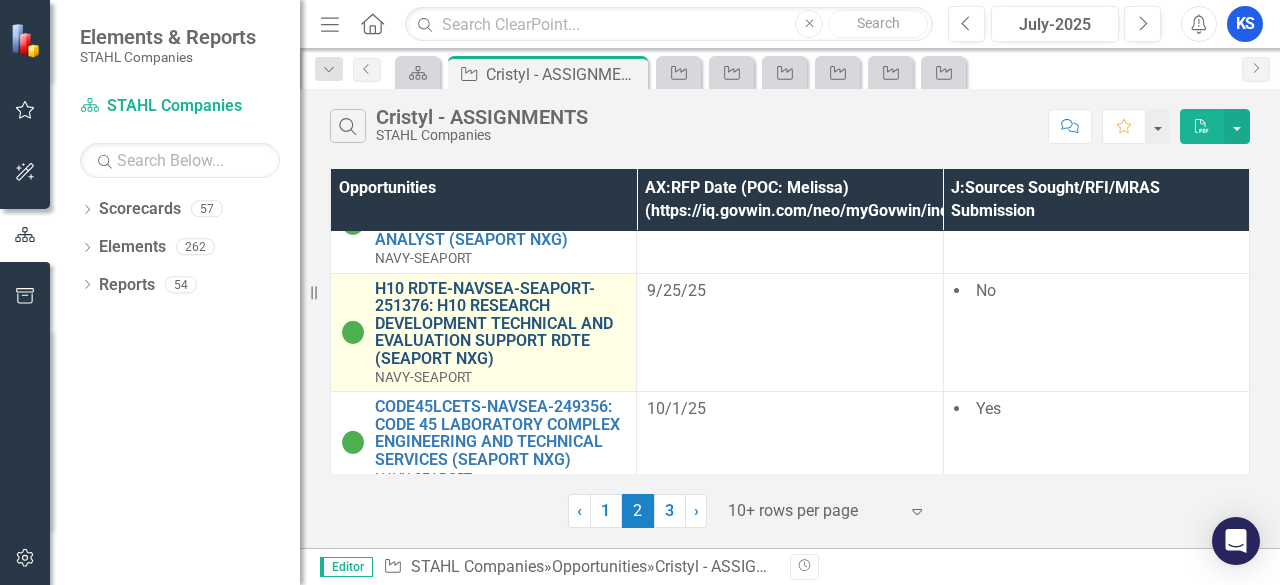 click on "H10 RDTE-NAVSEA-SEAPORT-251376: H10 RESEARCH DEVELOPMENT TECHNICAL AND EVALUATION SUPPORT RDTE (SEAPORT NXG)" at bounding box center [500, 324] 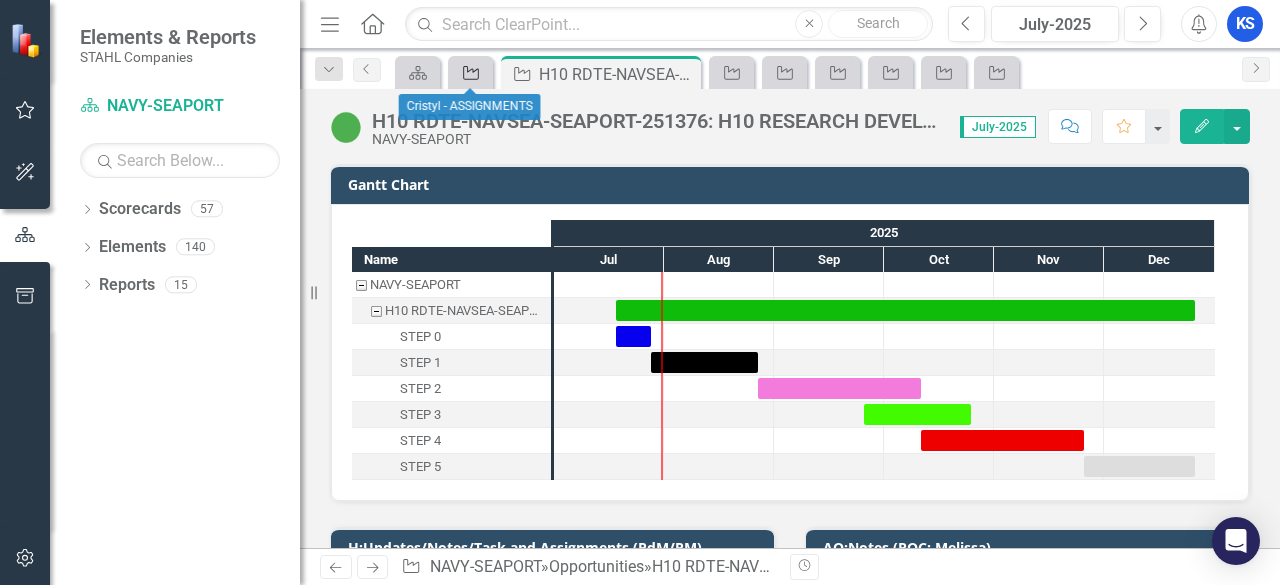 click on "Opportunity" 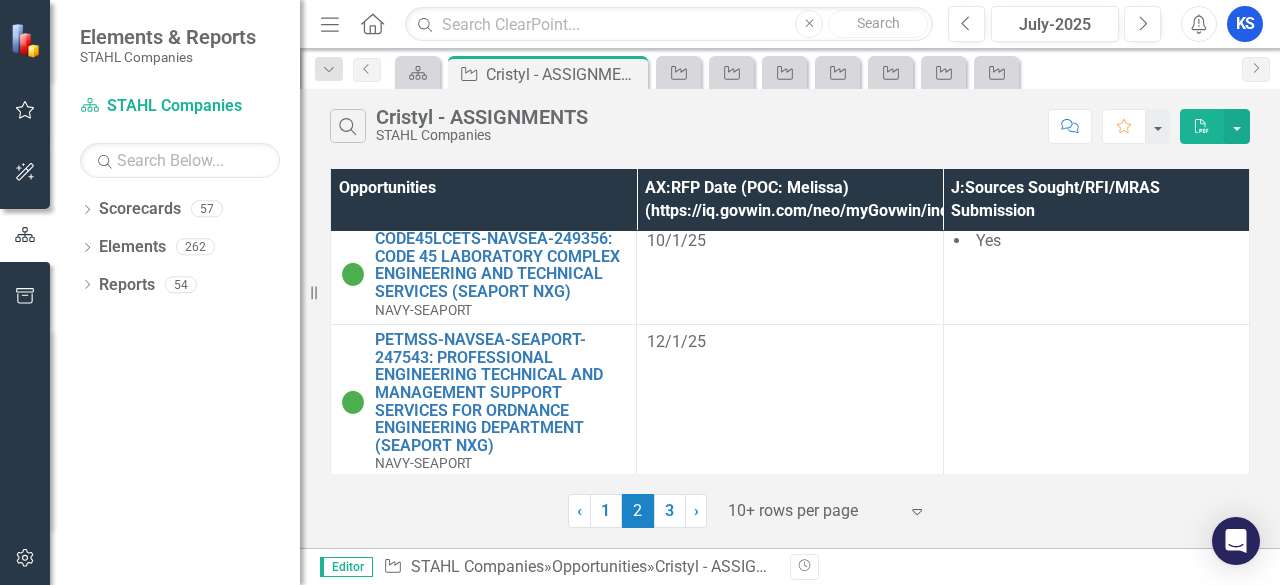 scroll, scrollTop: 900, scrollLeft: 0, axis: vertical 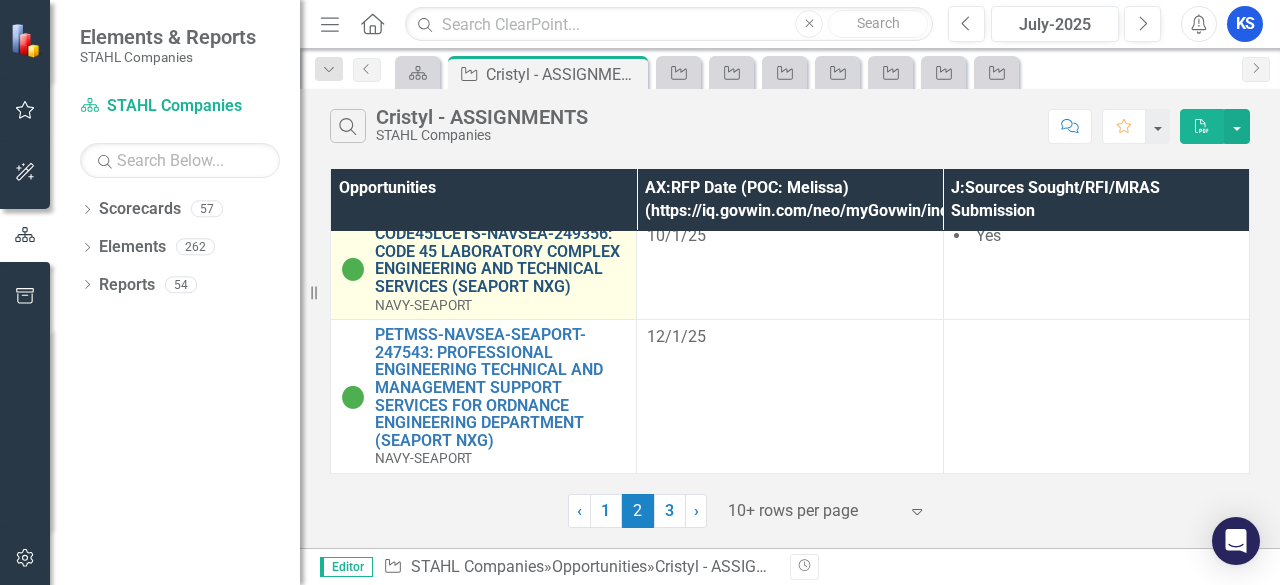 click on "CODE45LCETS-NAVSEA-249356: CODE 45 LABORATORY COMPLEX ENGINEERING AND TECHNICAL SERVICES (SEAPORT NXG)" at bounding box center [500, 260] 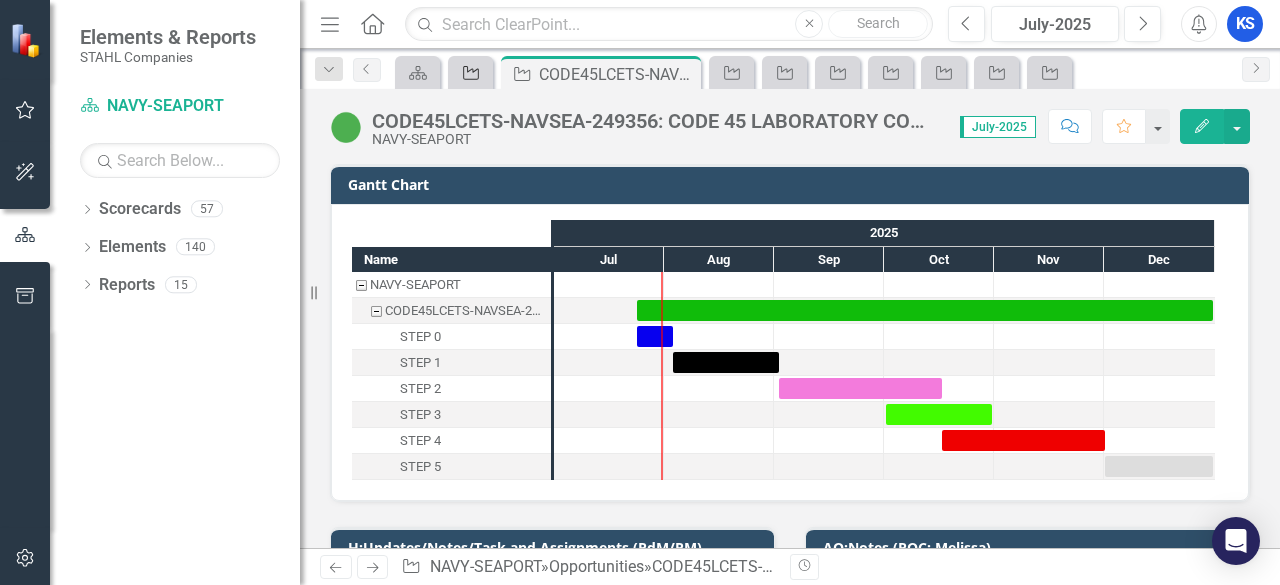 click 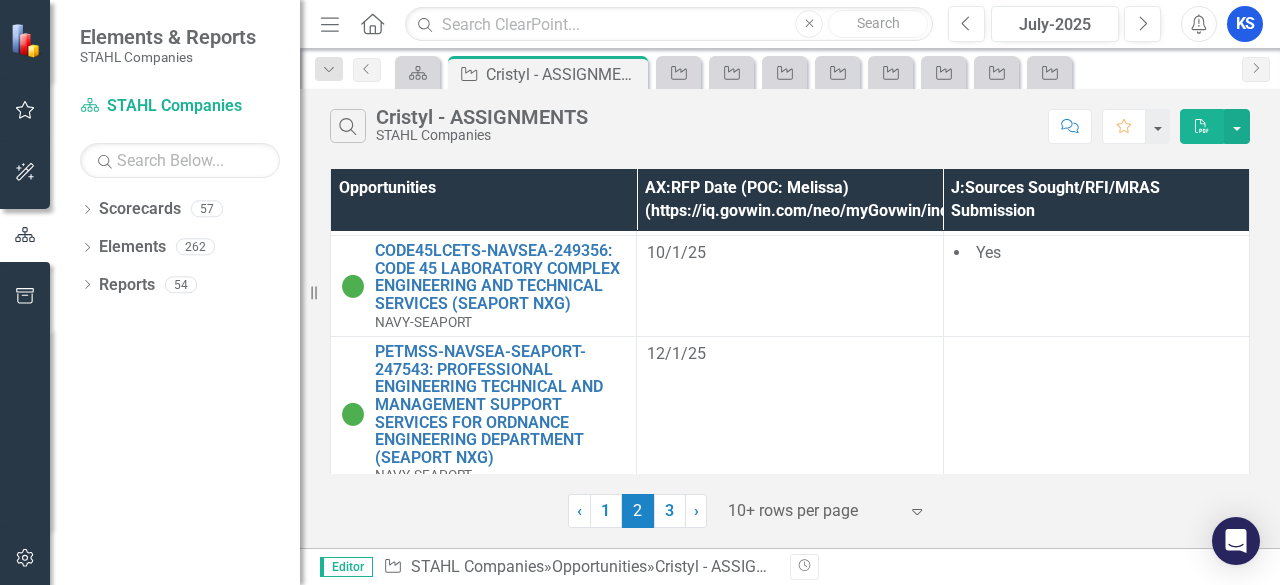 scroll, scrollTop: 904, scrollLeft: 0, axis: vertical 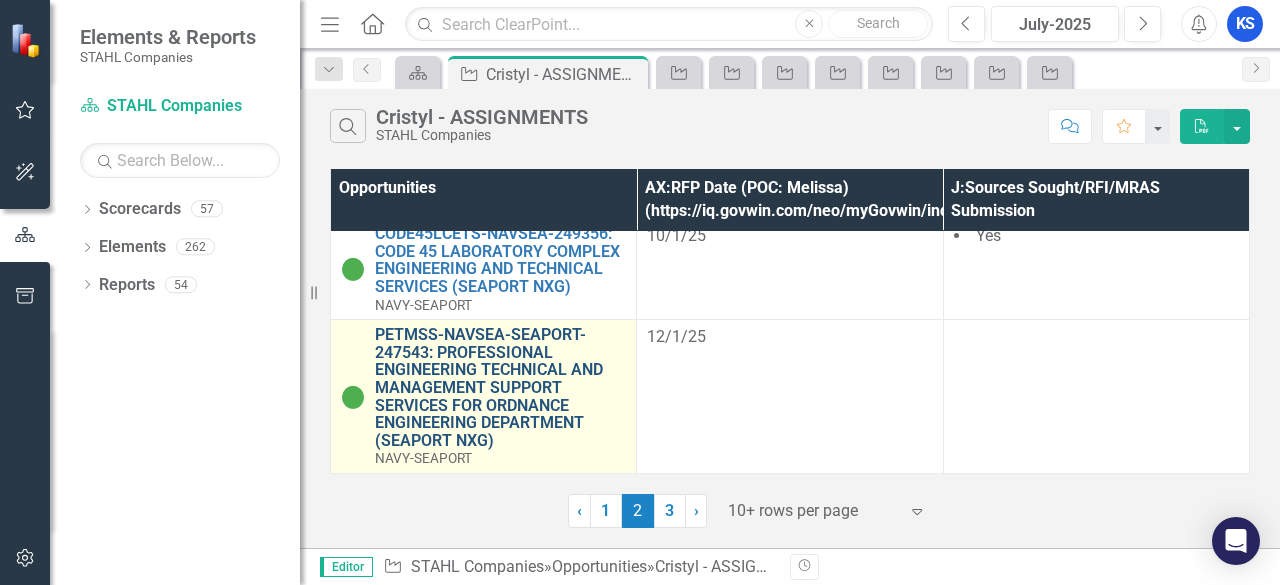 click on "PETMSS-NAVSEA-SEAPORT-247543: PROFESSIONAL ENGINEERING TECHNICAL AND MANAGEMENT SUPPORT SERVICES FOR ORDNANCE ENGINEERING DEPARTMENT (SEAPORT NXG)" at bounding box center [500, 387] 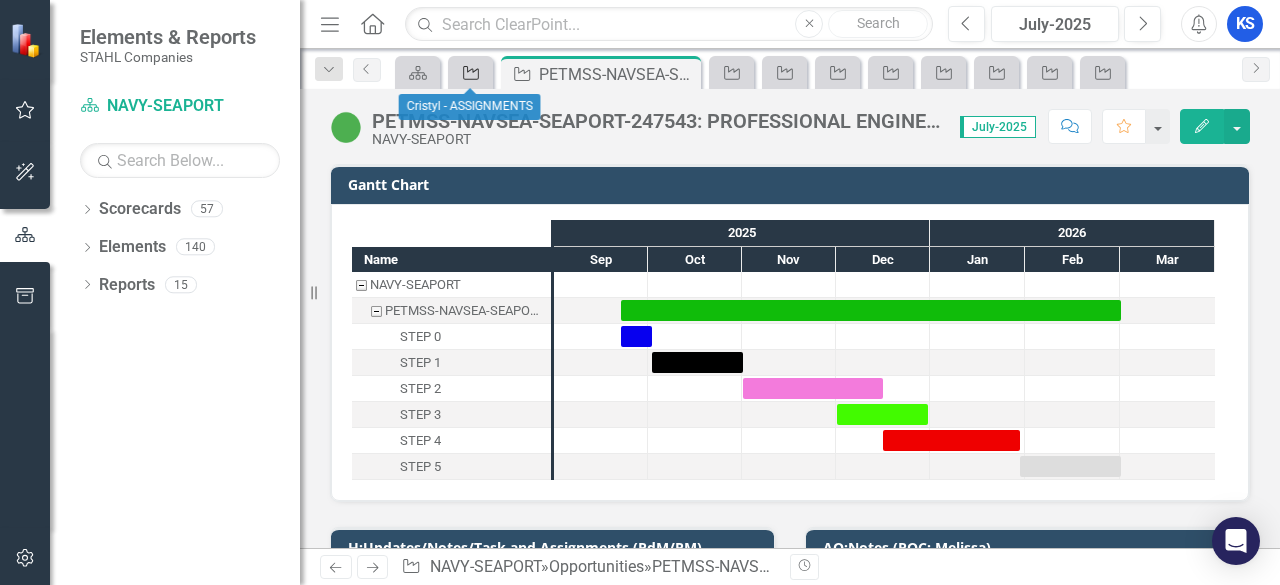click on "Opportunity" at bounding box center [467, 72] 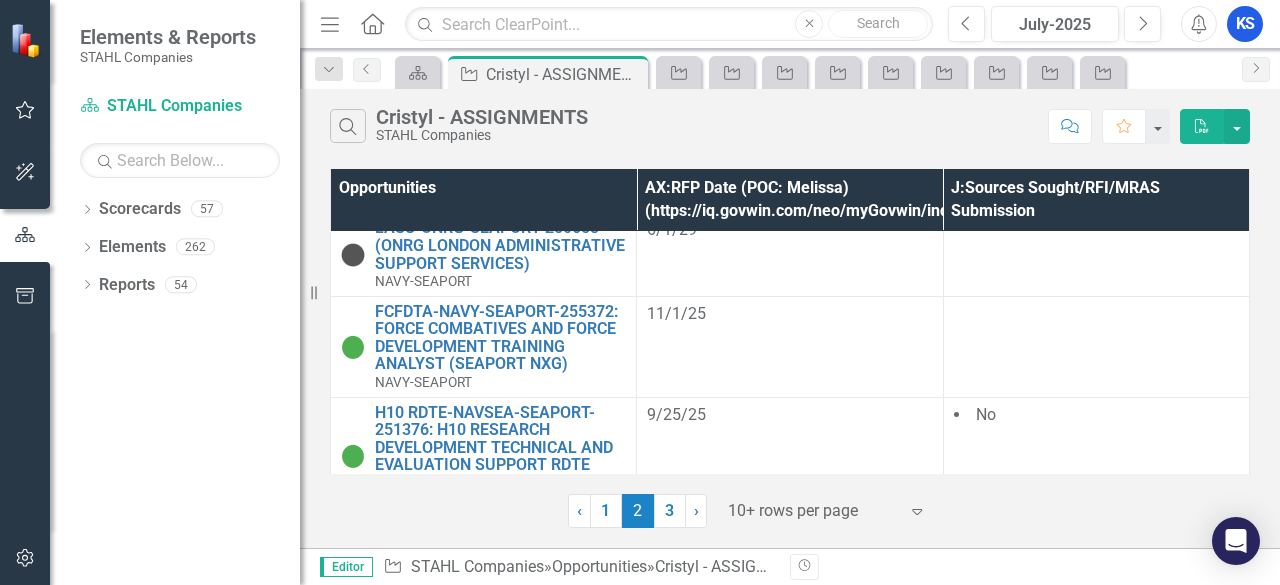 scroll, scrollTop: 904, scrollLeft: 0, axis: vertical 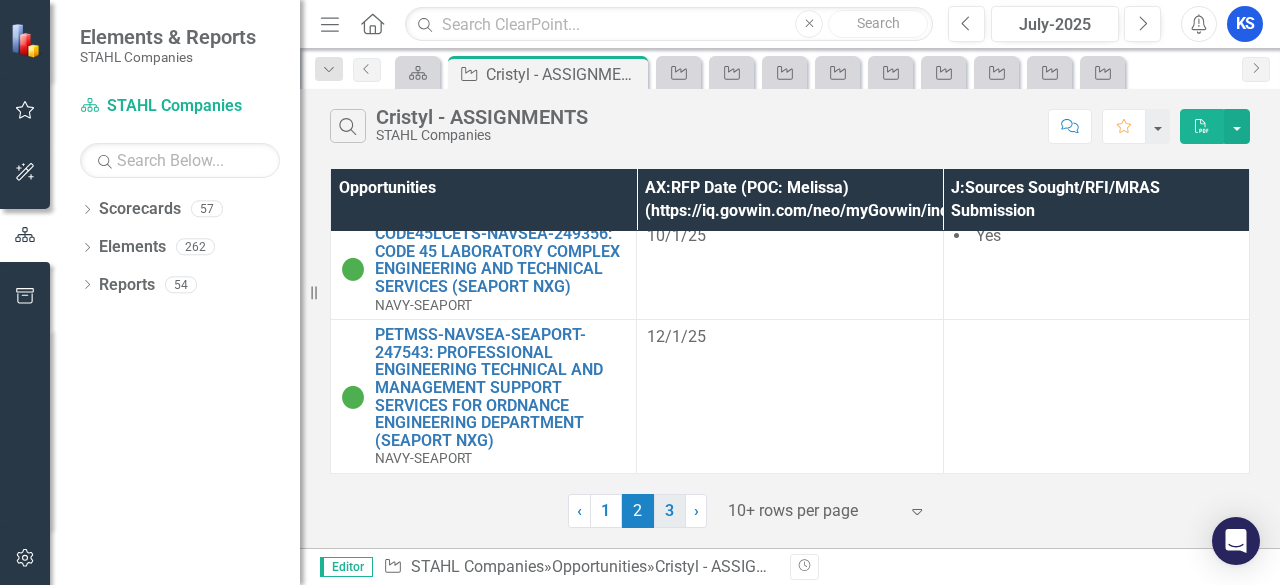 click on "3" at bounding box center [670, 511] 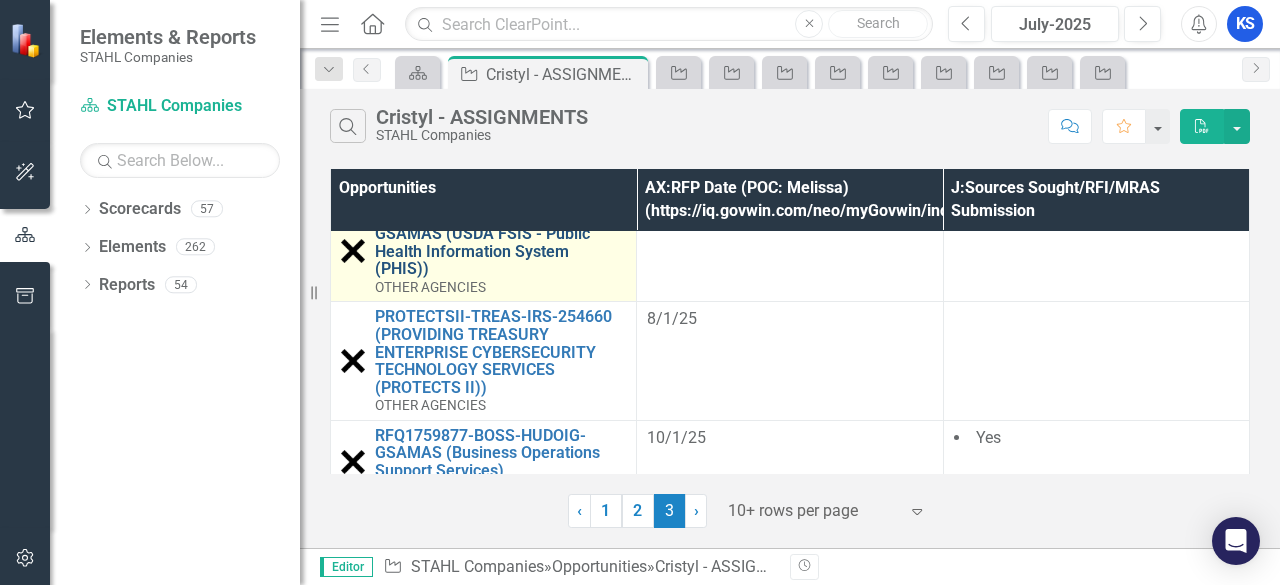 scroll, scrollTop: 544, scrollLeft: 0, axis: vertical 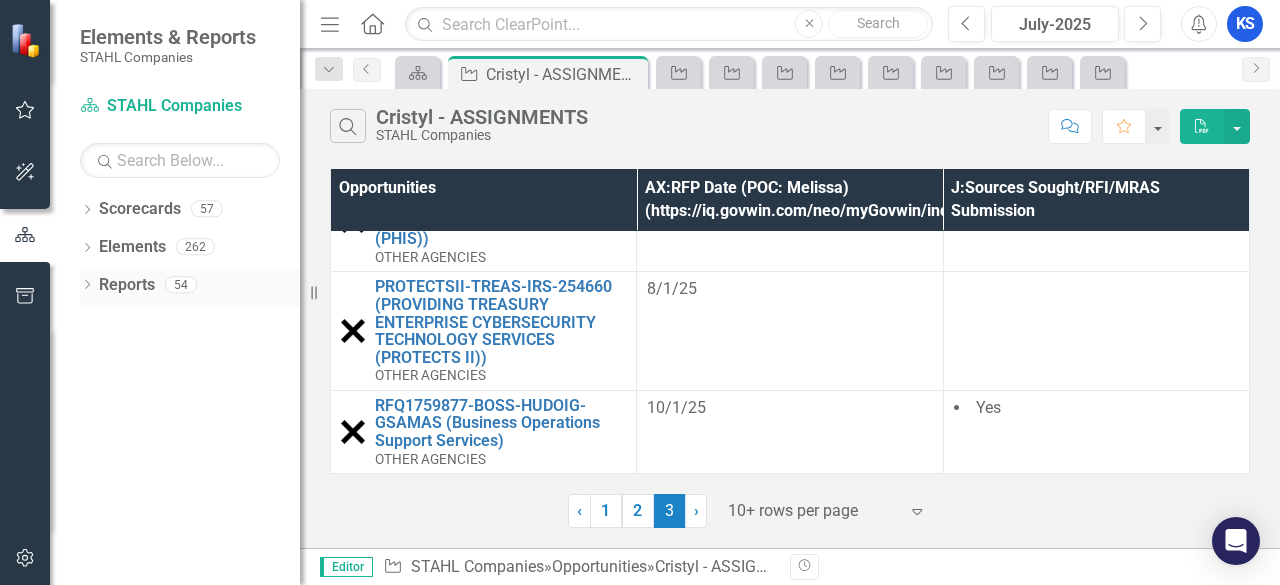 click on "Reports" at bounding box center [127, 285] 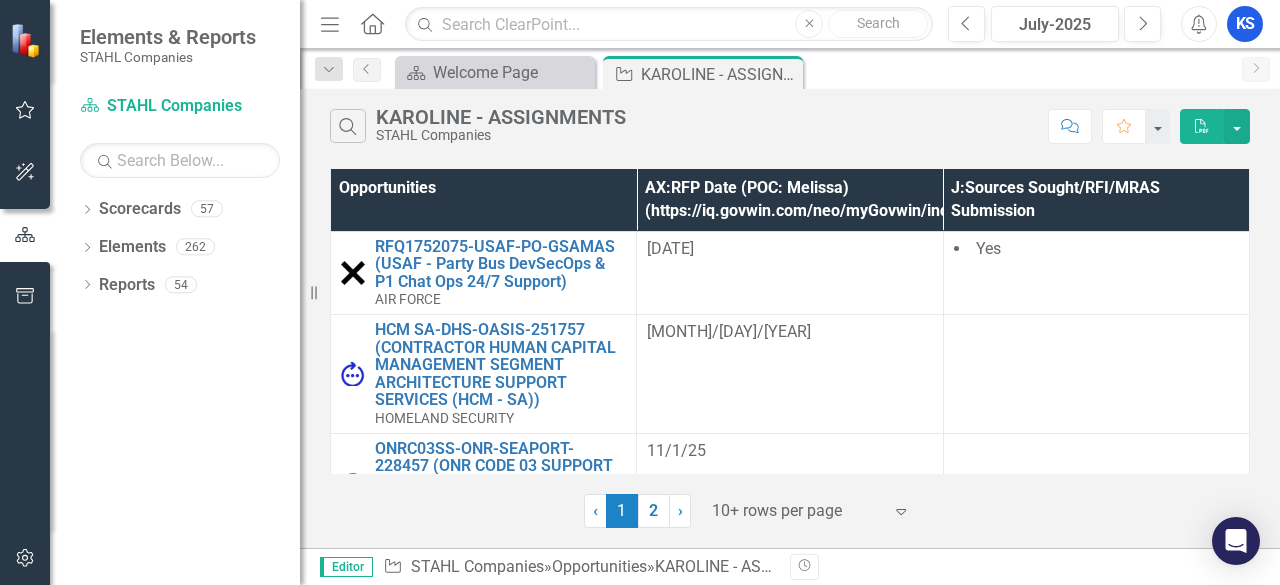 scroll, scrollTop: 0, scrollLeft: 0, axis: both 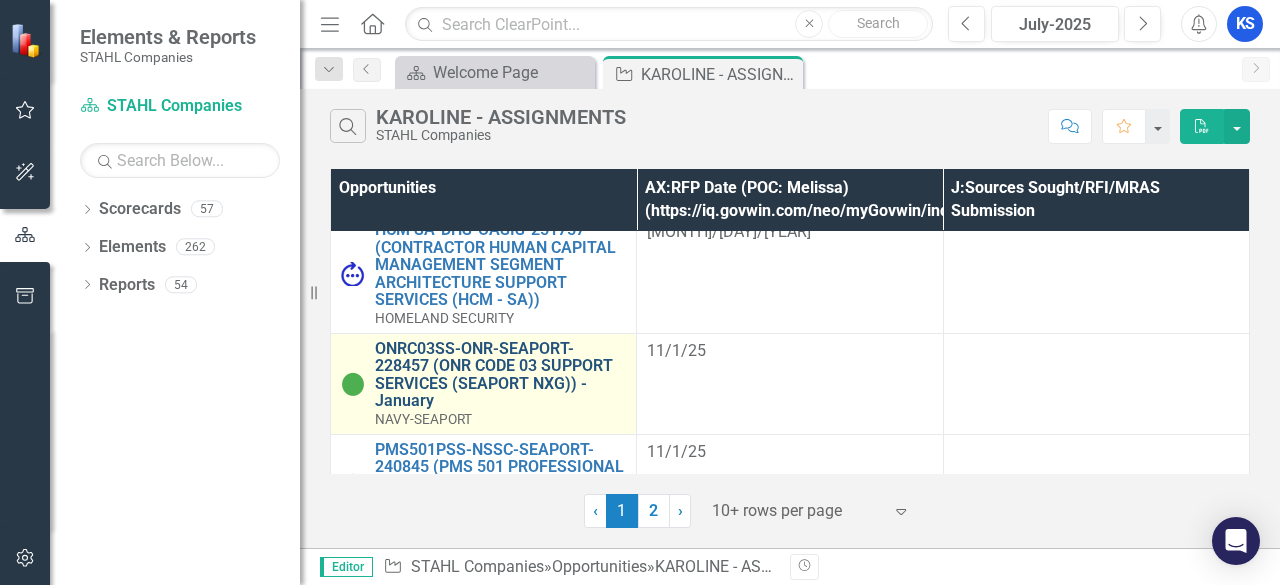 click on "ONRC03SS-ONR-SEAPORT-228457 (ONR CODE 03 SUPPORT SERVICES (SEAPORT NXG)) - January" at bounding box center [500, 375] 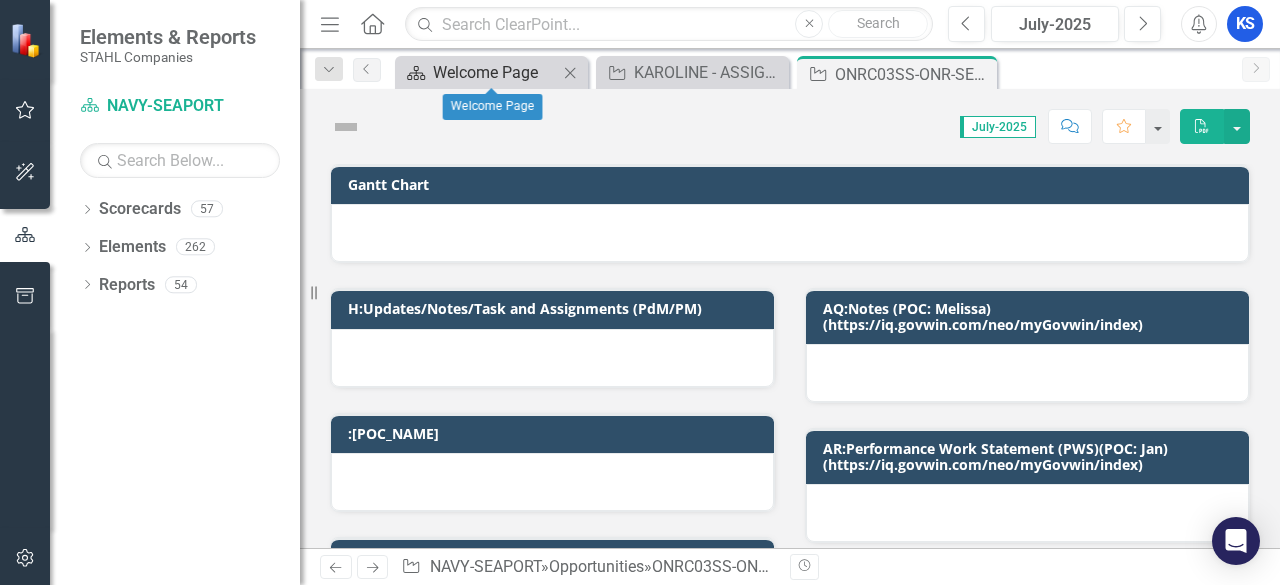 click on "Welcome Page" at bounding box center [495, 72] 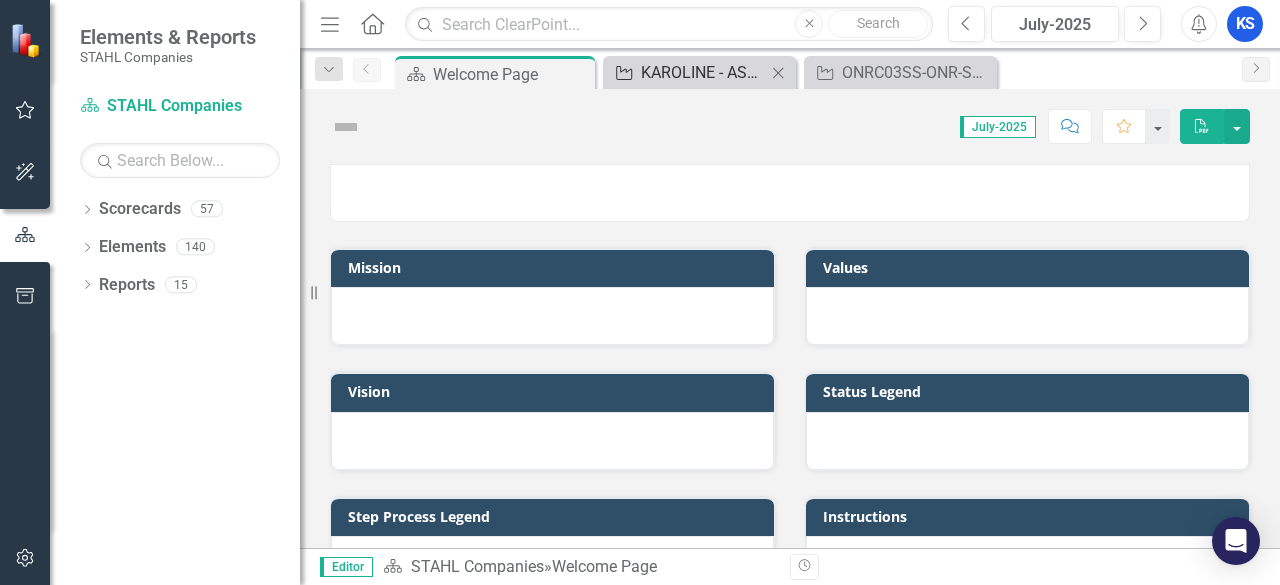click on "KAROLINE - ASSIGNMENTS" at bounding box center (703, 72) 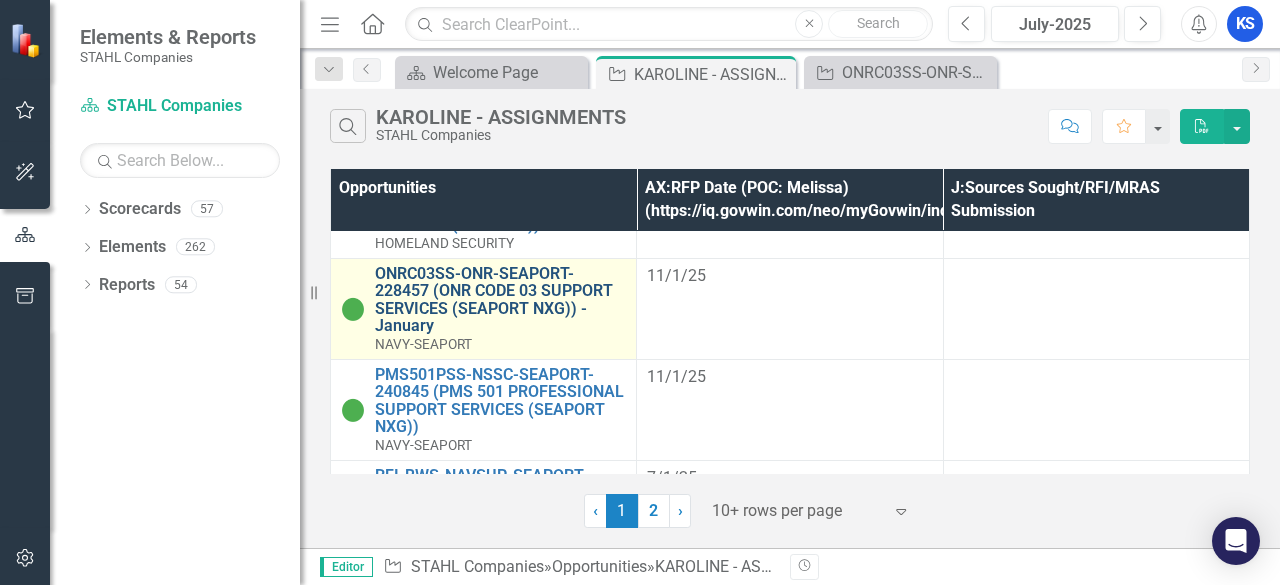 scroll, scrollTop: 200, scrollLeft: 0, axis: vertical 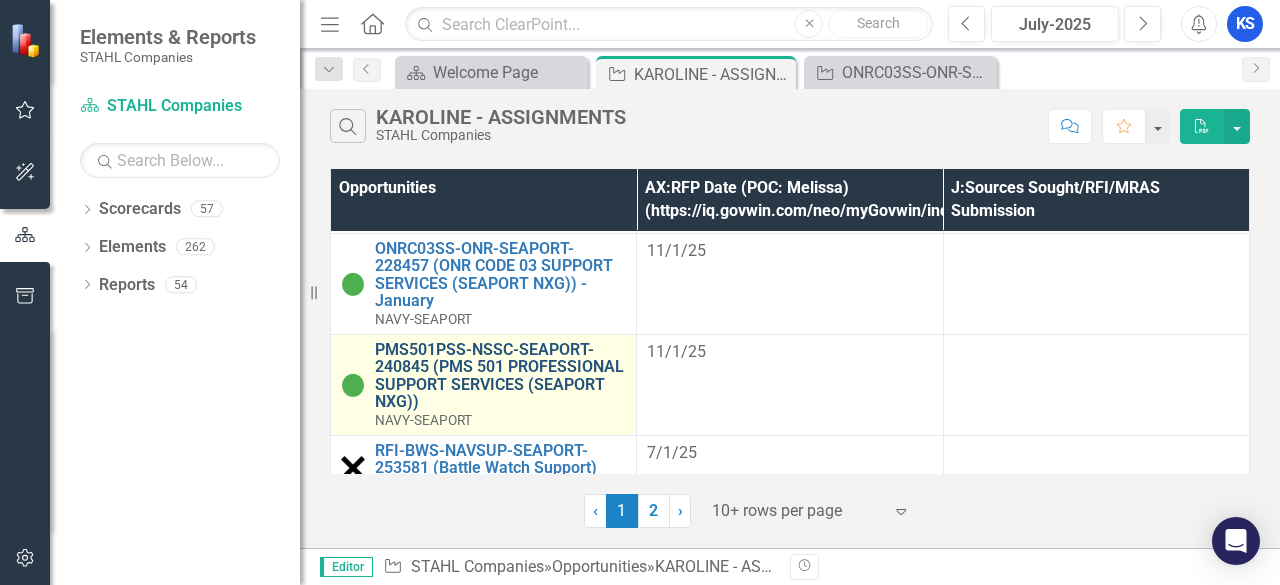click on "PMS501PSS-NSSC-SEAPORT-240845 (PMS 501 PROFESSIONAL SUPPORT SERVICES (SEAPORT NXG))" at bounding box center [500, 376] 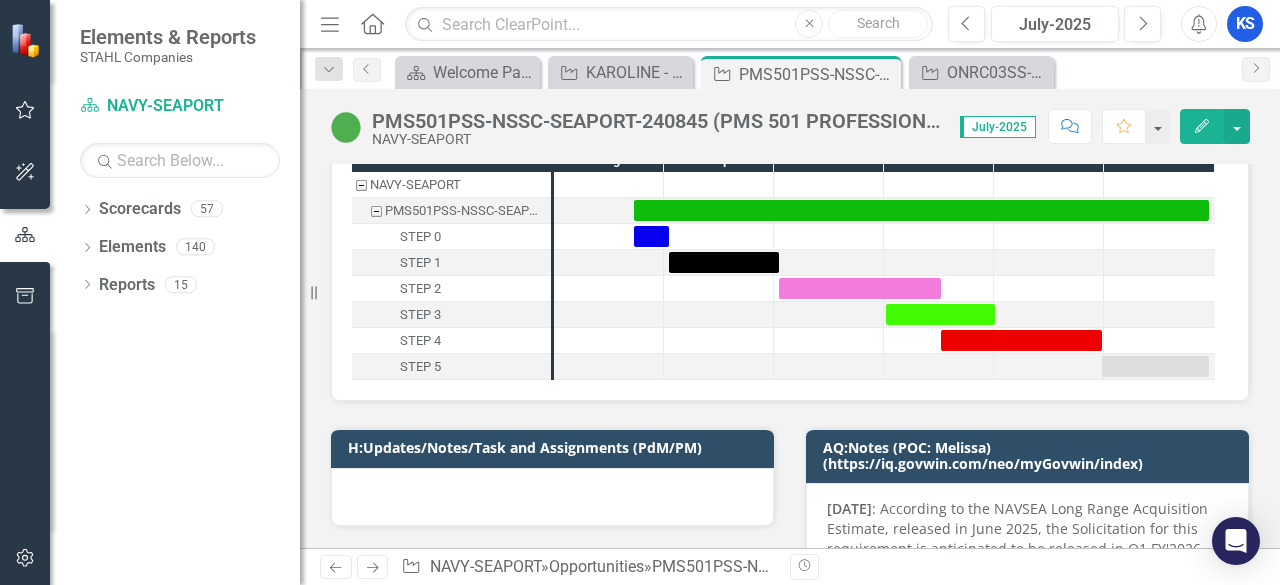 scroll, scrollTop: 0, scrollLeft: 0, axis: both 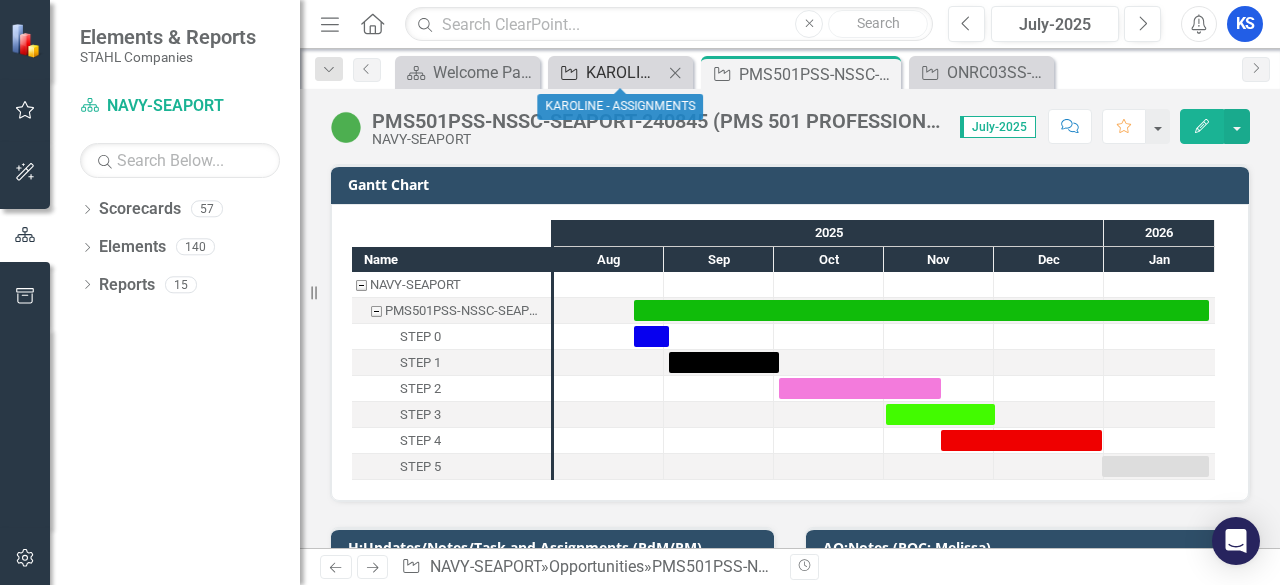 click on "KAROLINE - ASSIGNMENTS" at bounding box center [624, 72] 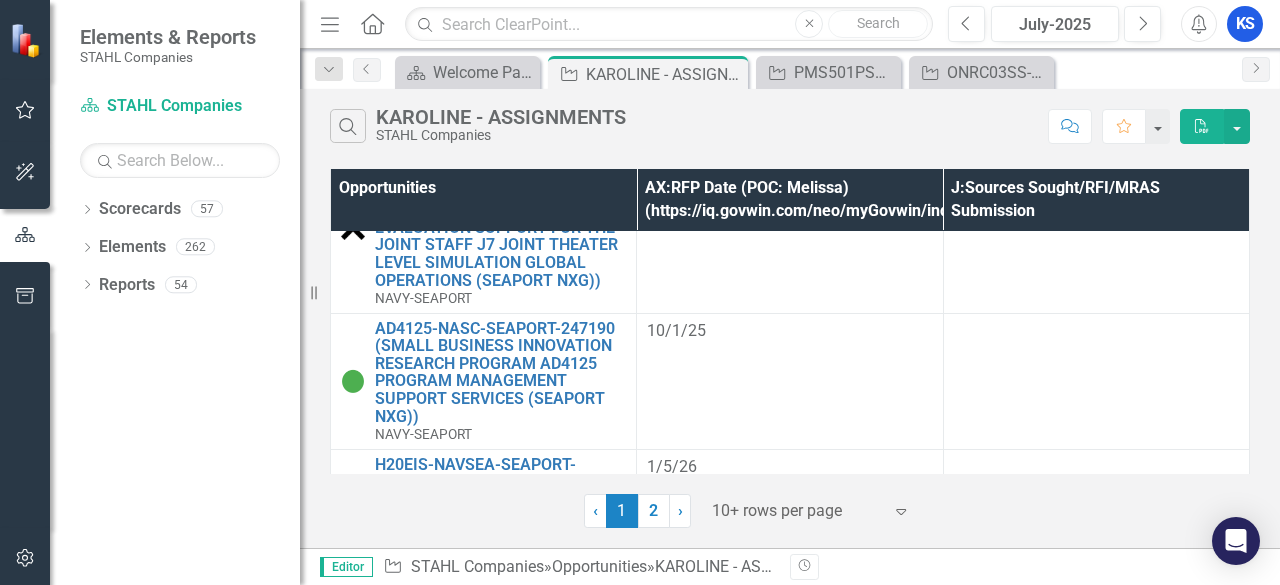 scroll, scrollTop: 600, scrollLeft: 0, axis: vertical 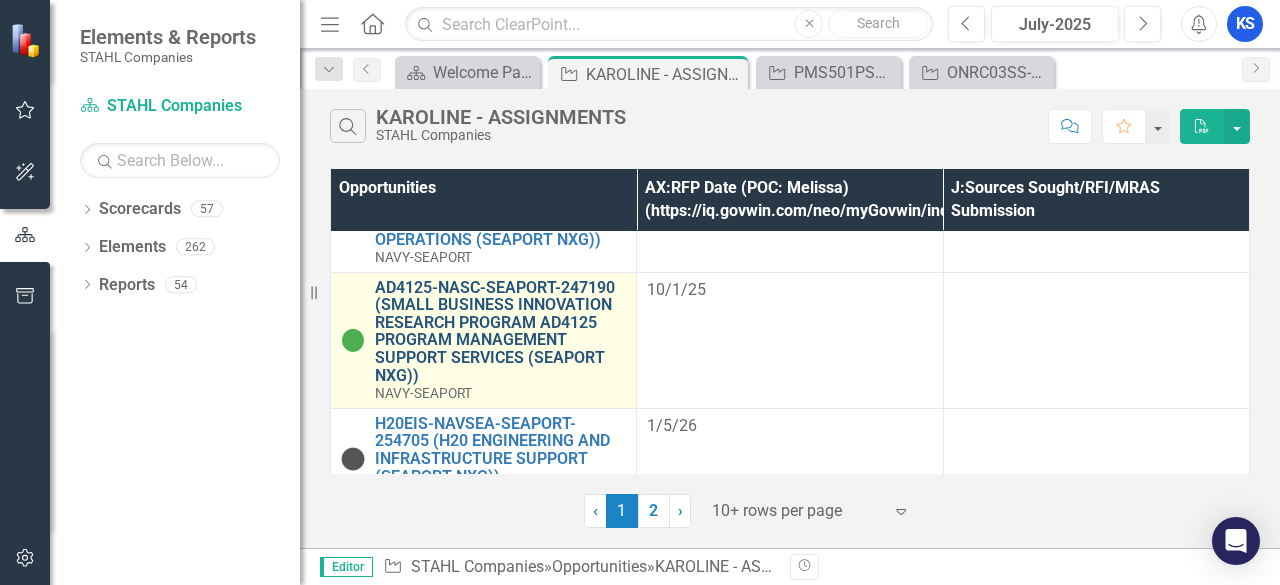 click on "AD4125-NASC-SEAPORT-247190 (SMALL BUSINESS INNOVATION RESEARCH PROGRAM AD4125 PROGRAM MANAGEMENT SUPPORT SERVICES (SEAPORT NXG))" at bounding box center (500, 332) 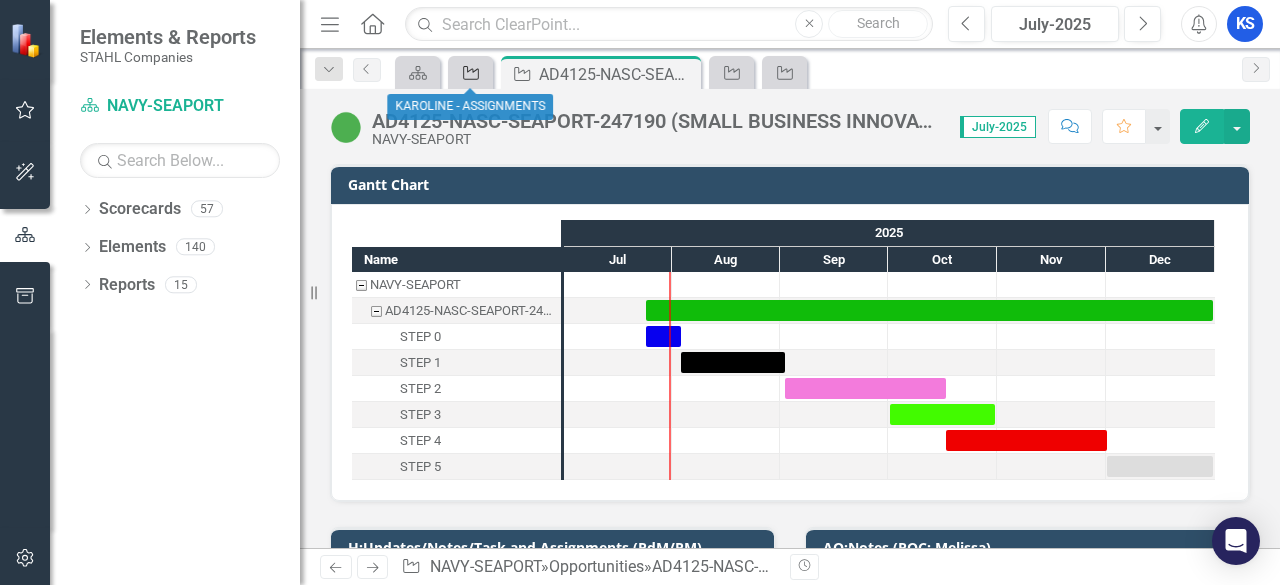 click on "Opportunity" 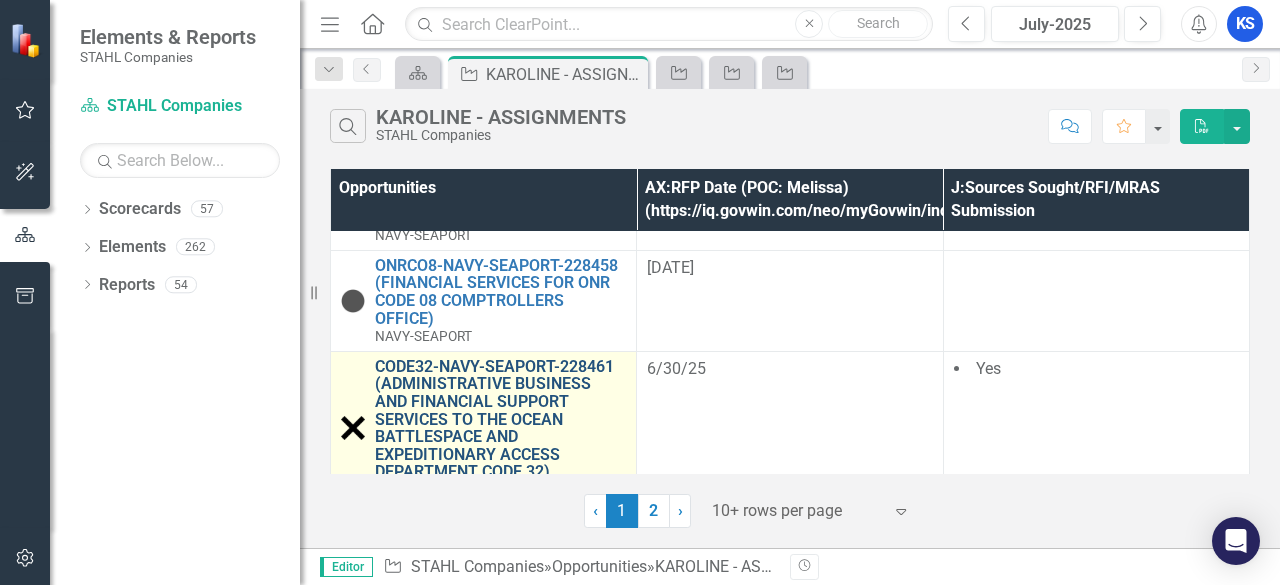 scroll, scrollTop: 886, scrollLeft: 0, axis: vertical 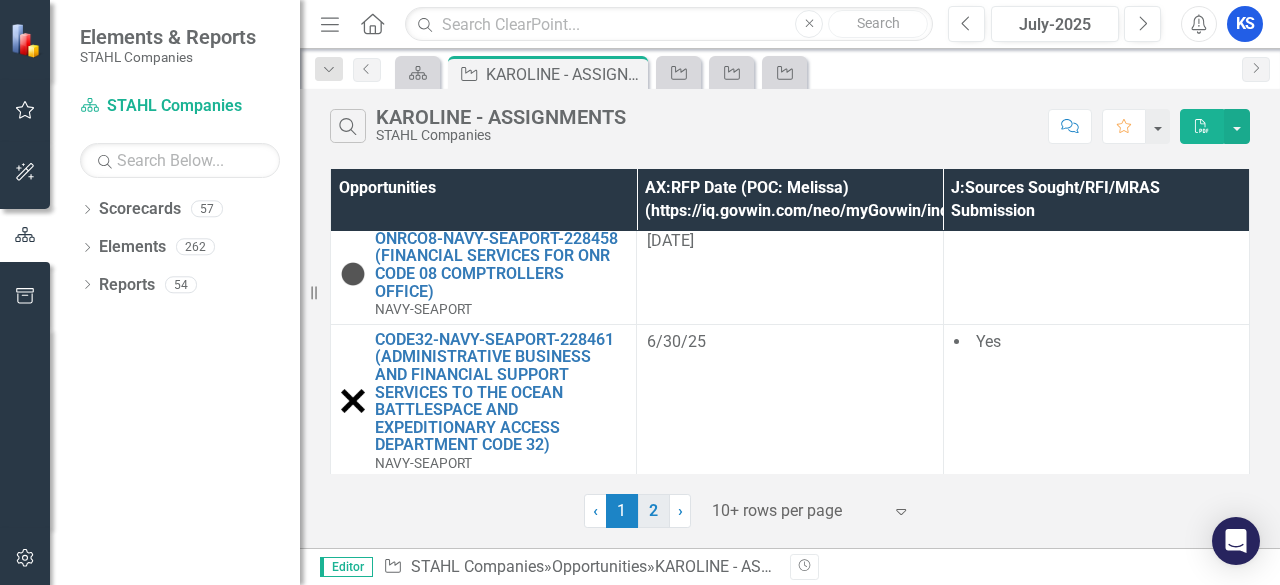 click on "2" at bounding box center [654, 511] 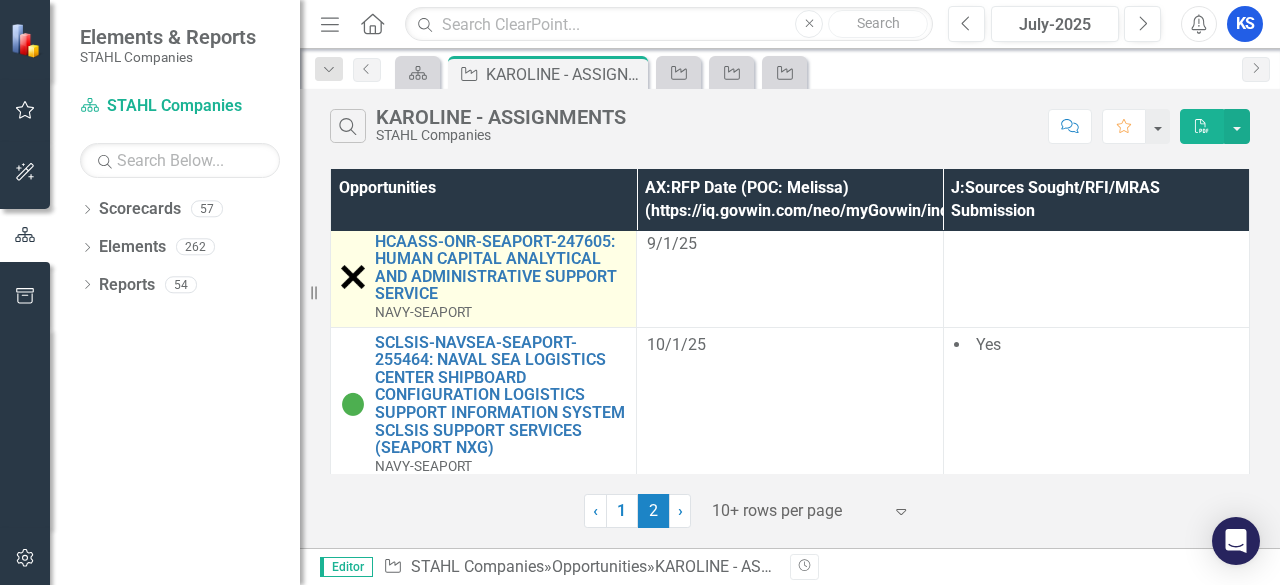 scroll, scrollTop: 200, scrollLeft: 0, axis: vertical 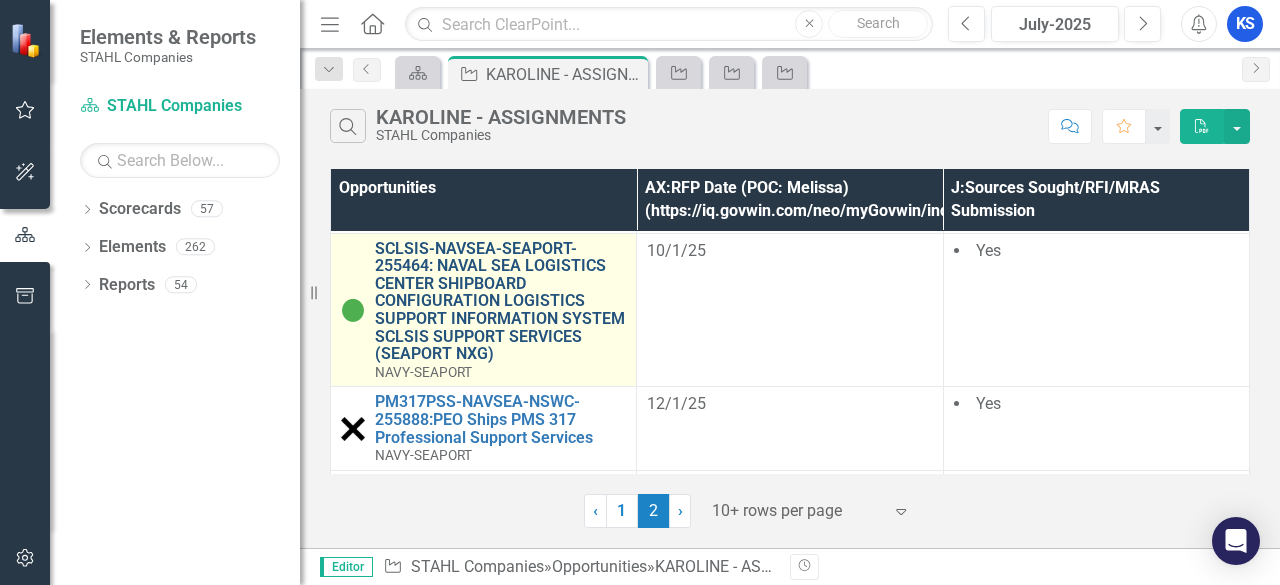 click on "SCLSIS-NAVSEA-SEAPORT-255464: NAVAL SEA LOGISTICS CENTER SHIPBOARD CONFIGURATION LOGISTICS SUPPORT INFORMATION SYSTEM SCLSIS SUPPORT SERVICES (SEAPORT NXG)" at bounding box center (500, 301) 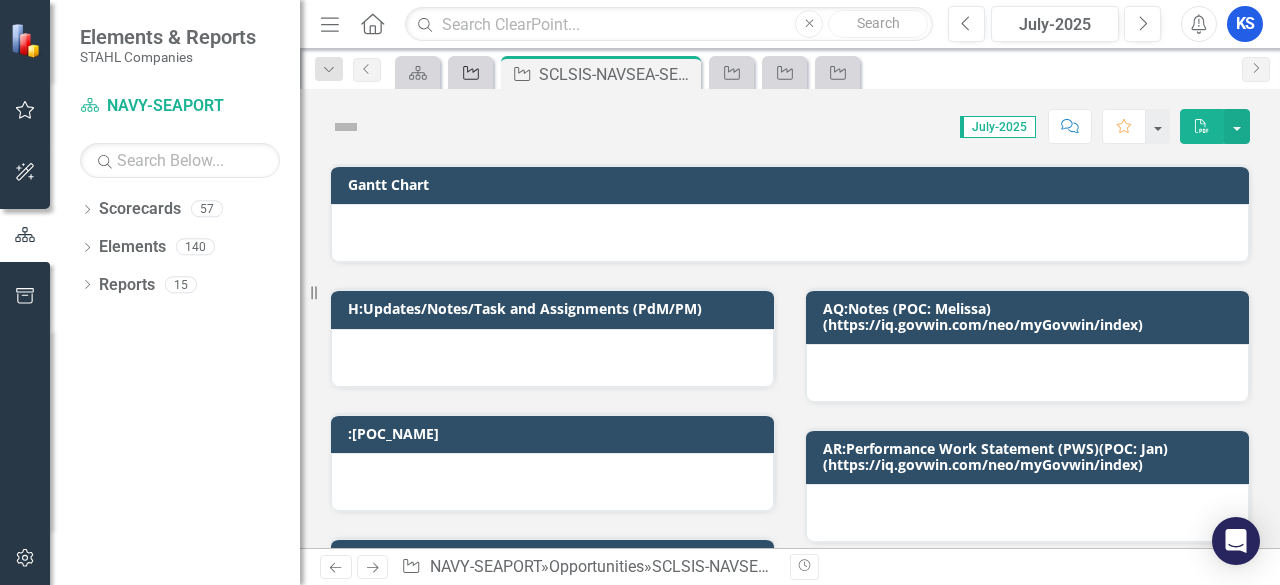 click on "Opportunity" 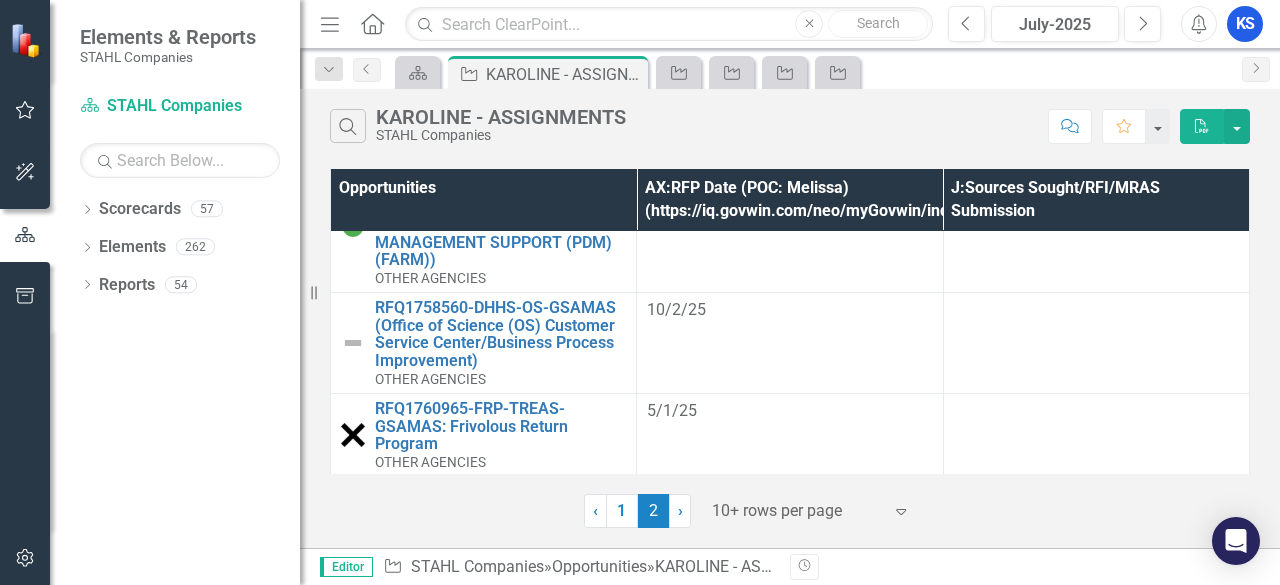 scroll, scrollTop: 397, scrollLeft: 0, axis: vertical 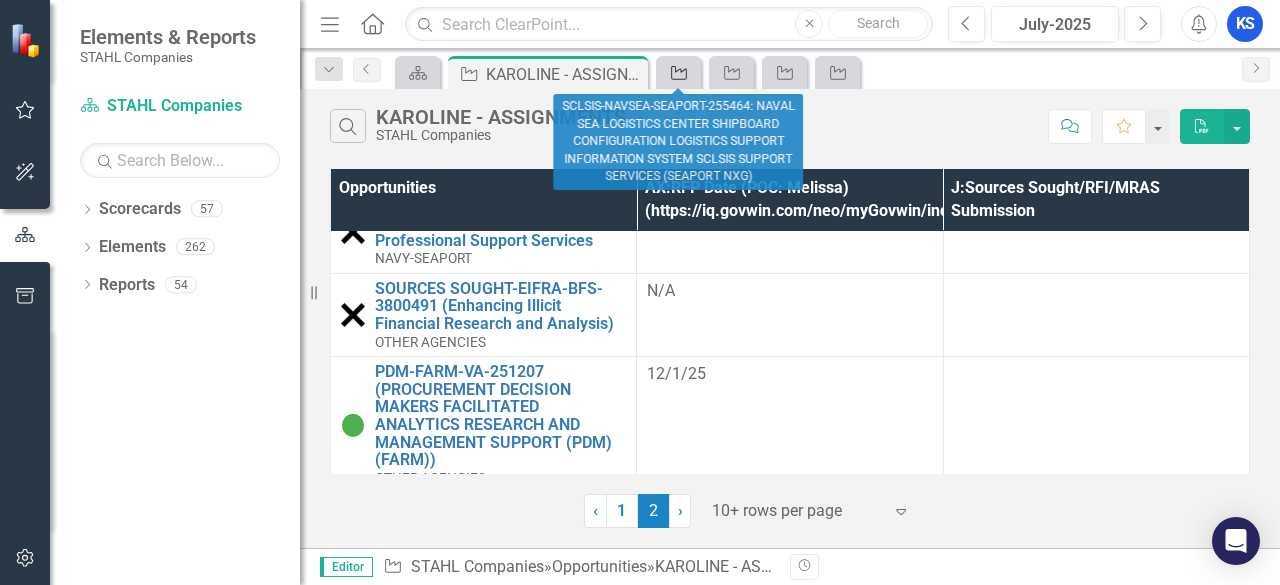 click on "Opportunity" 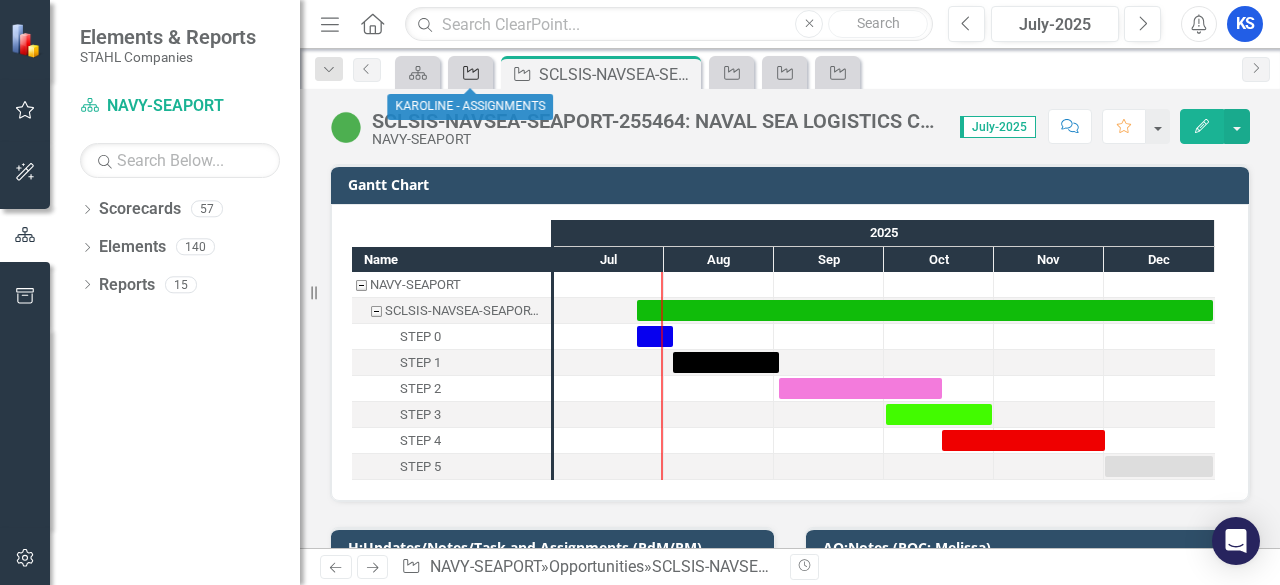 click on "Opportunity" 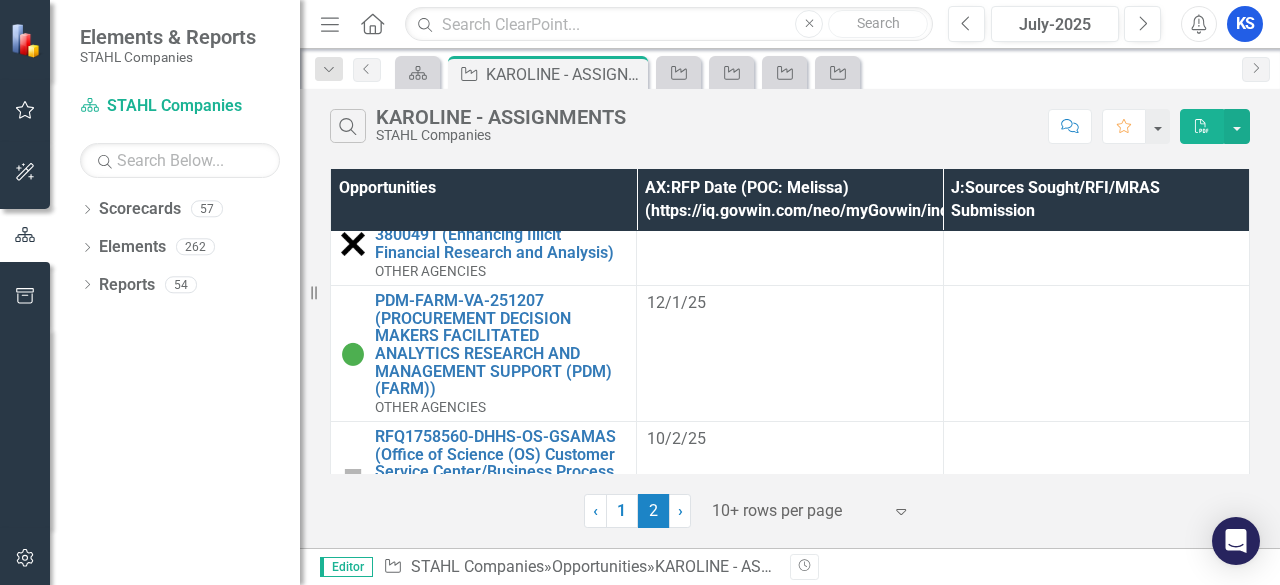 scroll, scrollTop: 500, scrollLeft: 0, axis: vertical 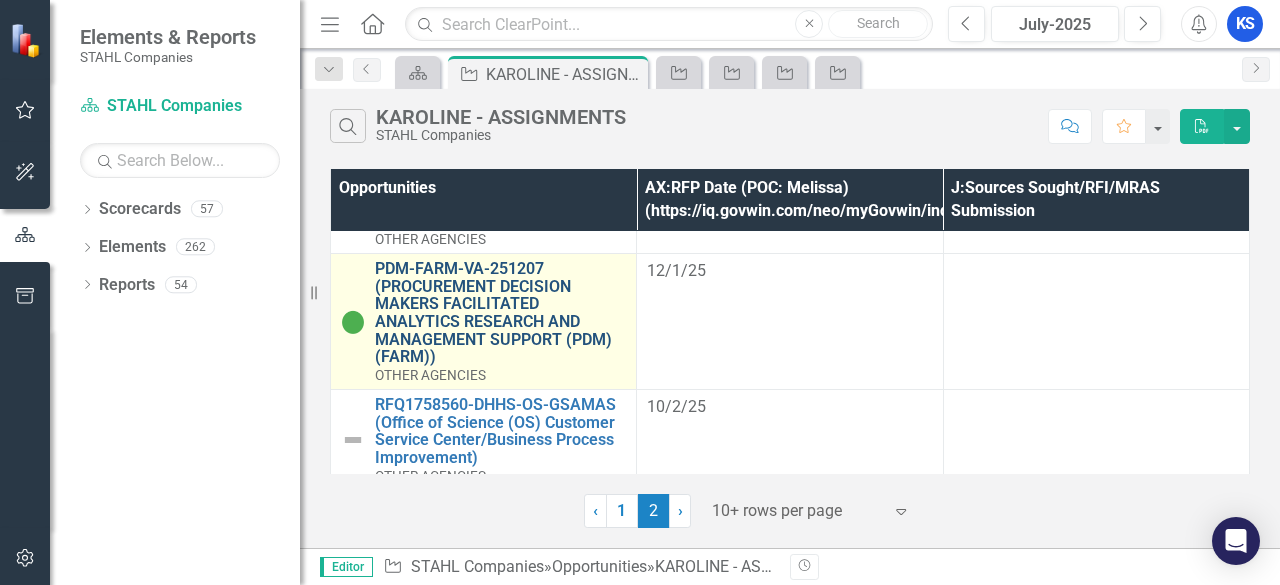 click on "PDM-FARM-VA-251207 (PROCUREMENT DECISION MAKERS FACILITATED ANALYTICS RESEARCH AND MANAGEMENT SUPPORT (PDM)(FARM))" at bounding box center (500, 313) 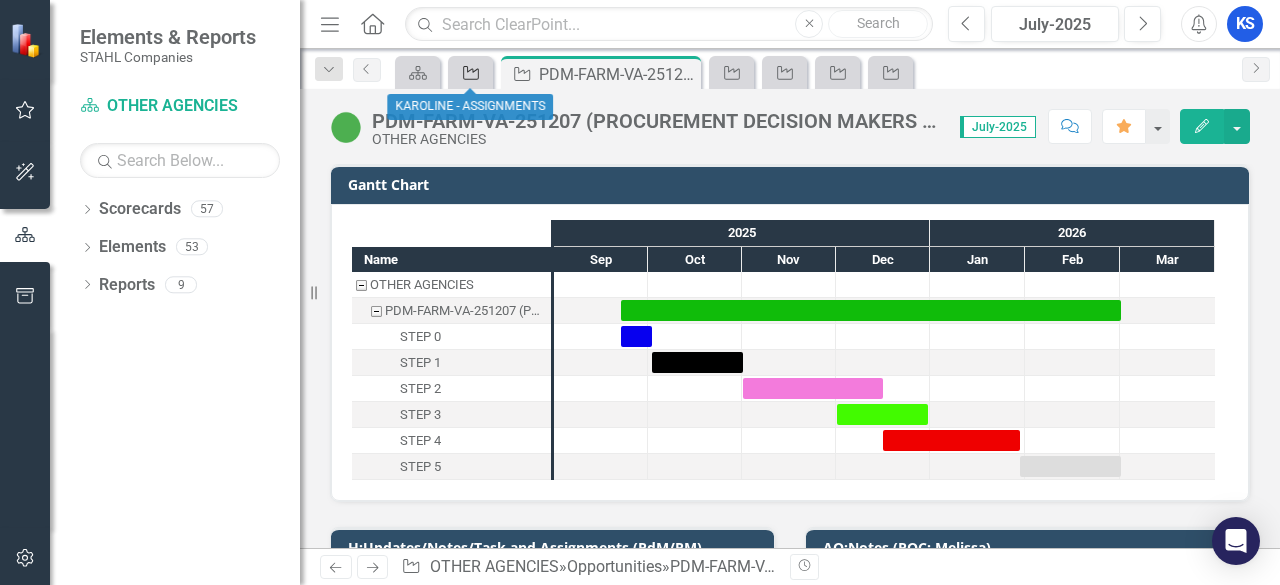 click on "Opportunity" 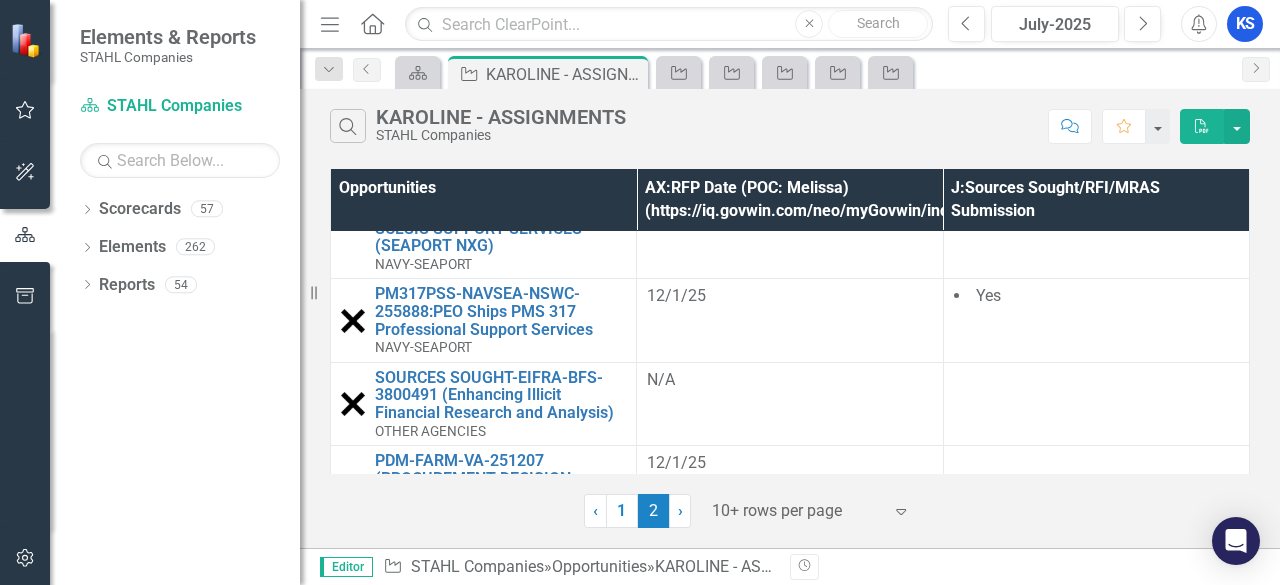 scroll, scrollTop: 0, scrollLeft: 0, axis: both 